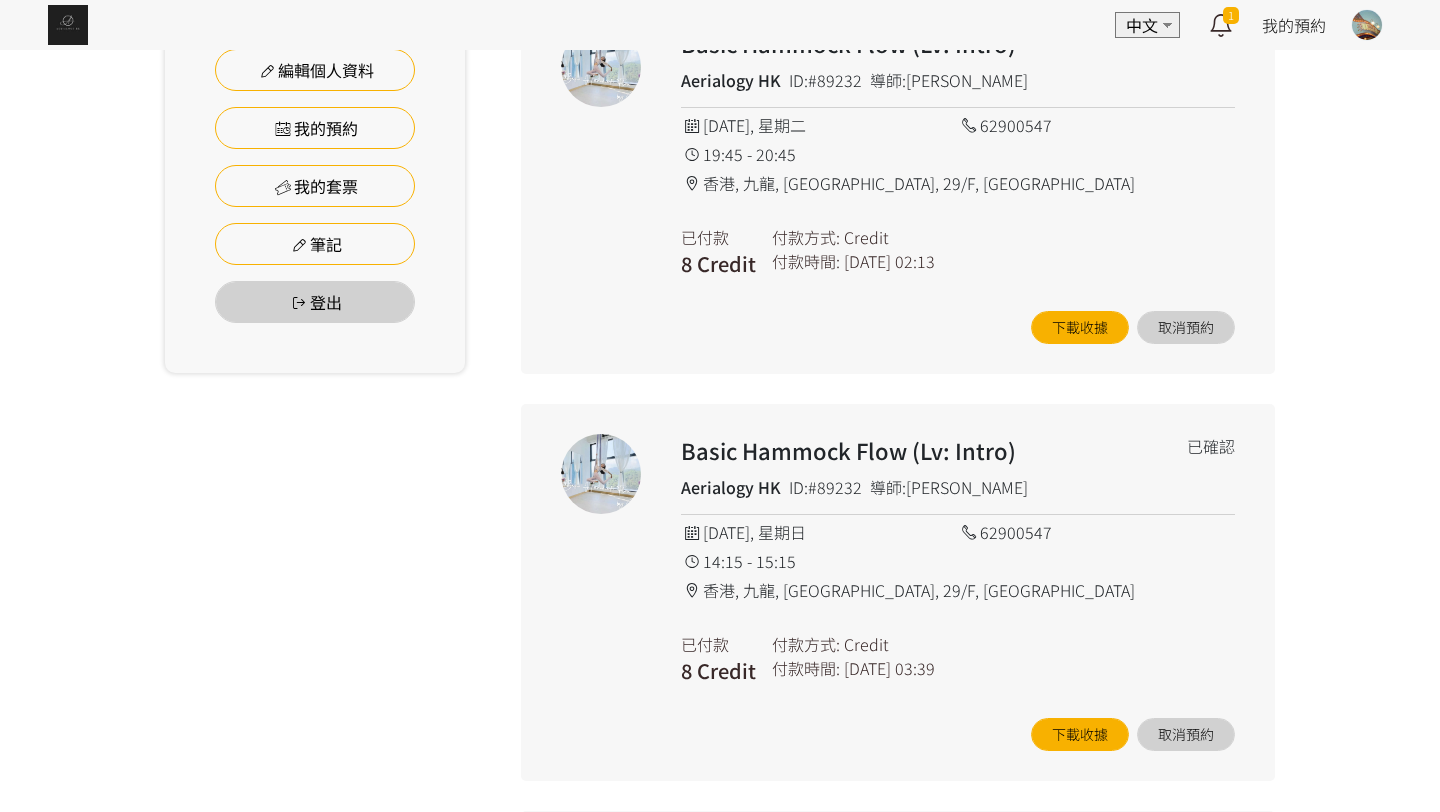 scroll, scrollTop: 1223, scrollLeft: 0, axis: vertical 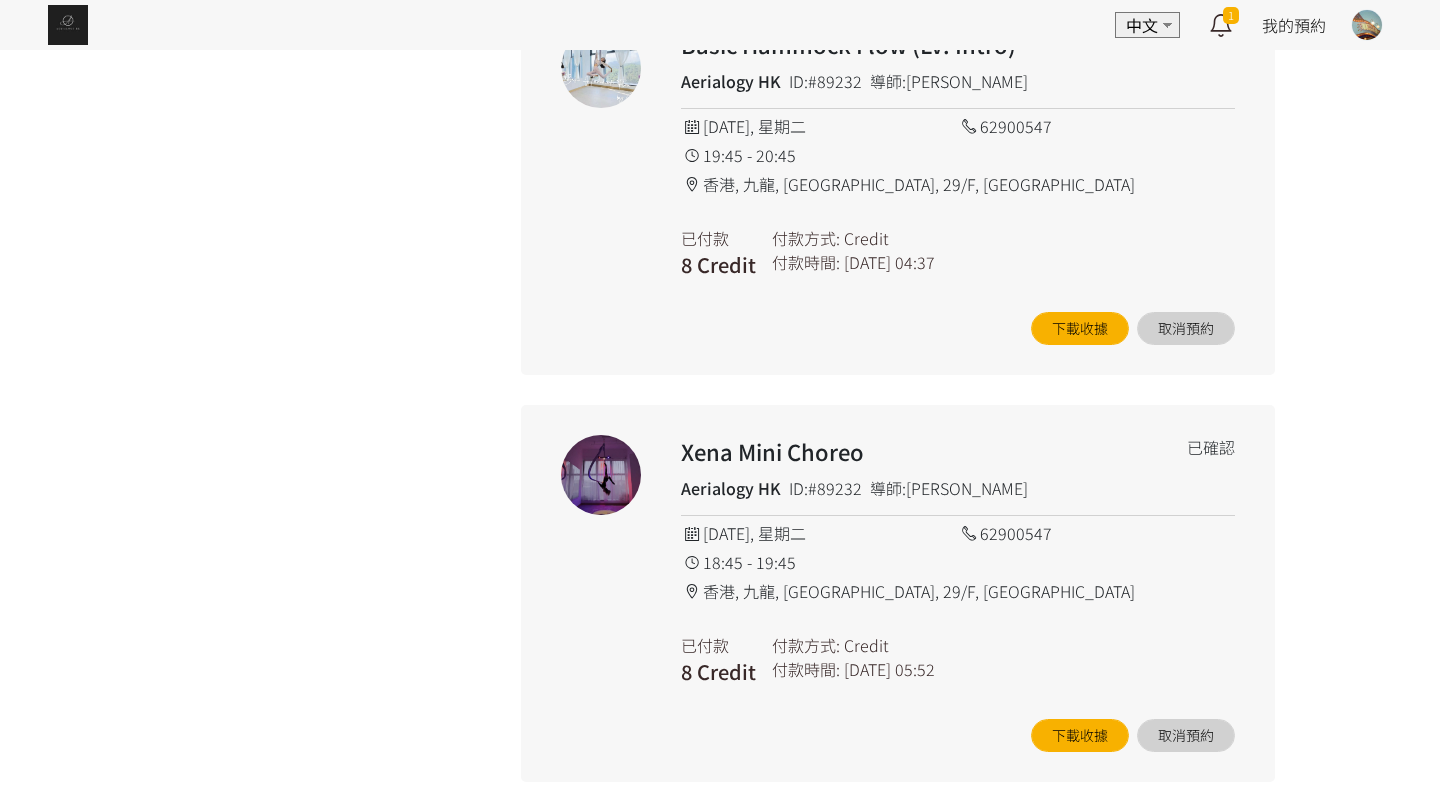 click on "Xena Mini Choreo" at bounding box center [903, 451] 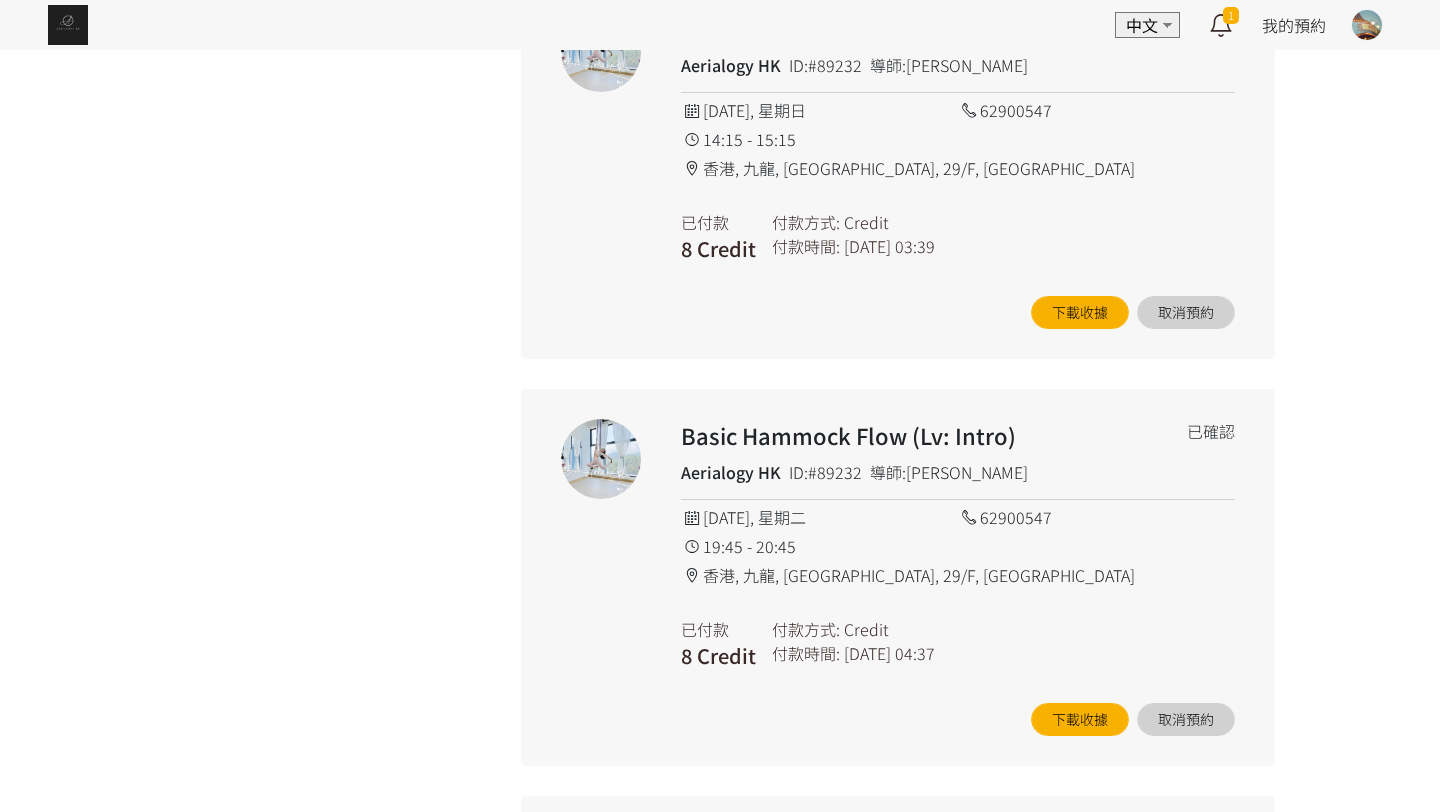 scroll, scrollTop: 0, scrollLeft: 0, axis: both 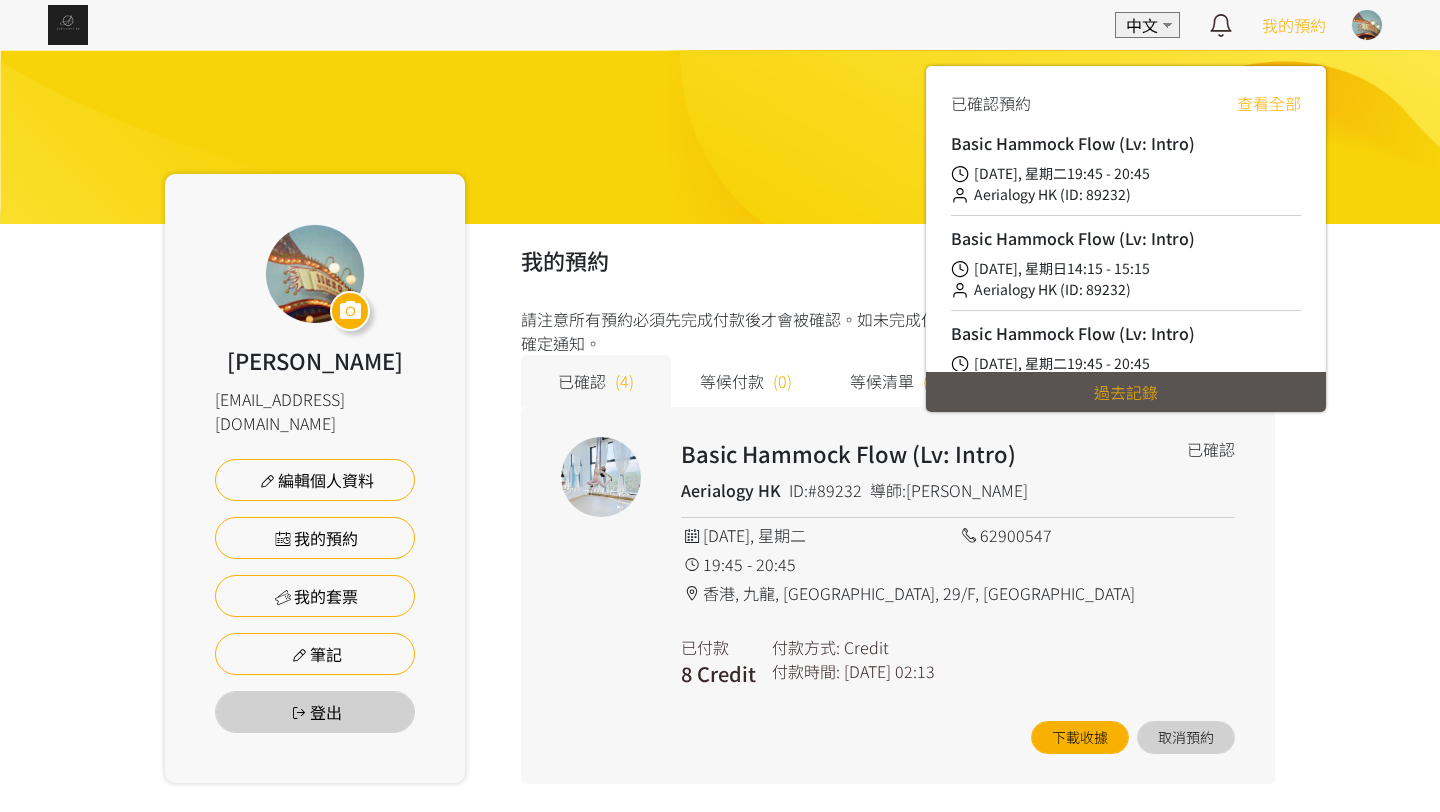 click on "我的預約" at bounding box center [1294, 25] 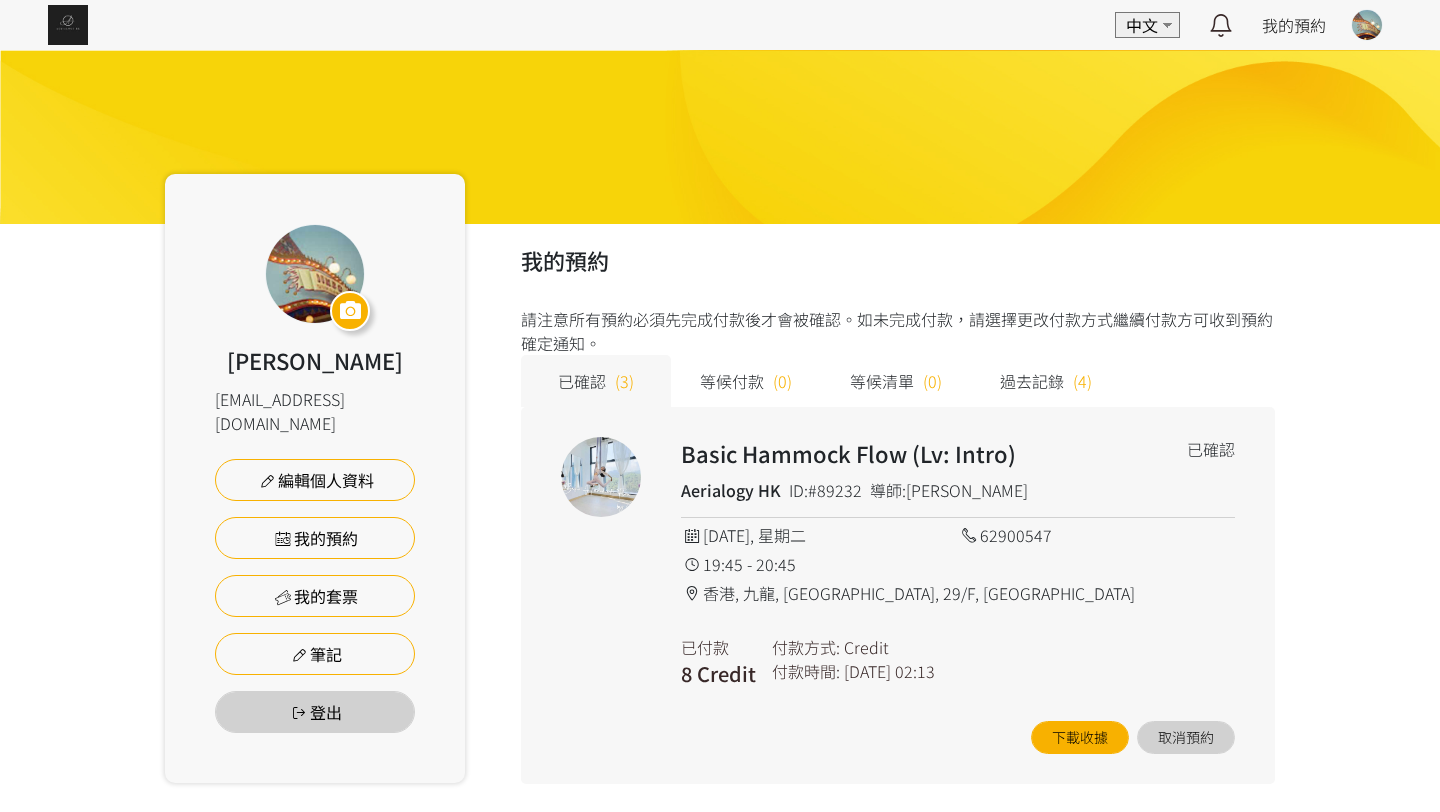 scroll, scrollTop: 0, scrollLeft: 0, axis: both 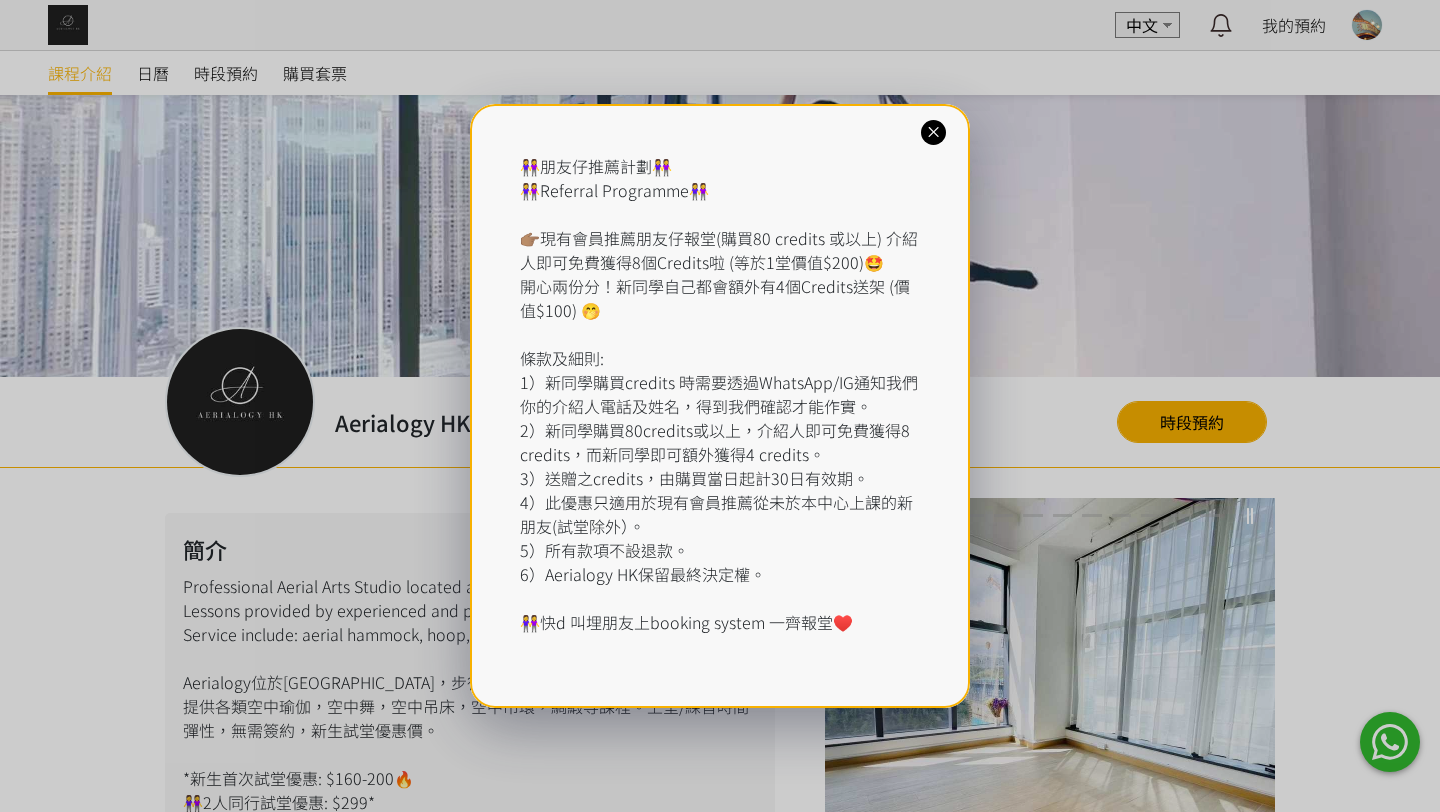 click on "👭朋友仔推薦計劃👭 👭Referral Programme👭 👉🏽現有會員推薦朋友仔報堂(購買80 credits 或以上) 介紹人即可免費獲得8個Credits啦 (等於1堂價值$200)🤩 開心兩份分！新同學自己都會額外有4個Credits送架 (價值$100) 🤭 條款及細則: 1）新同學購買credits 時需要透過WhatsApp/IG通知我們你的介紹人電話及姓名，得到我們確認才能作實。 2）新同學購買80credits或以上，介紹人即可免費獲得8 credits，而新同學即可額外獲得4 credits。 3）送贈之credits，由購買當日起計30日有效期。 4）此優惠只適用於現有會員推薦從未於本中心上課的新朋友(試堂除外）。 5）所有款項不設退款。 6）Aerialogy HK保留最終決定權。 👭快d 叫埋朋友上booking system 一齊報堂♥️" at bounding box center [720, 406] 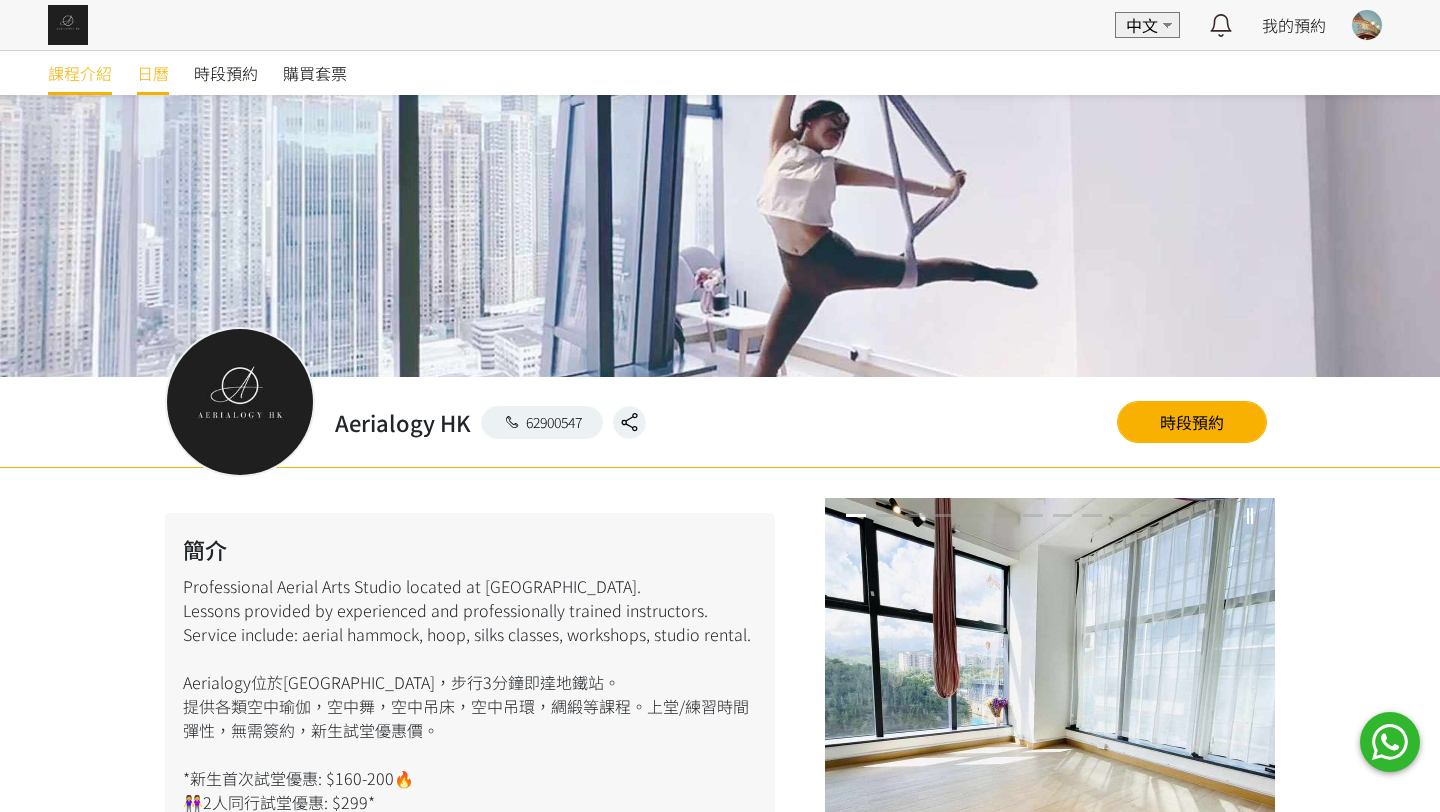 click on "日曆" at bounding box center [153, 73] 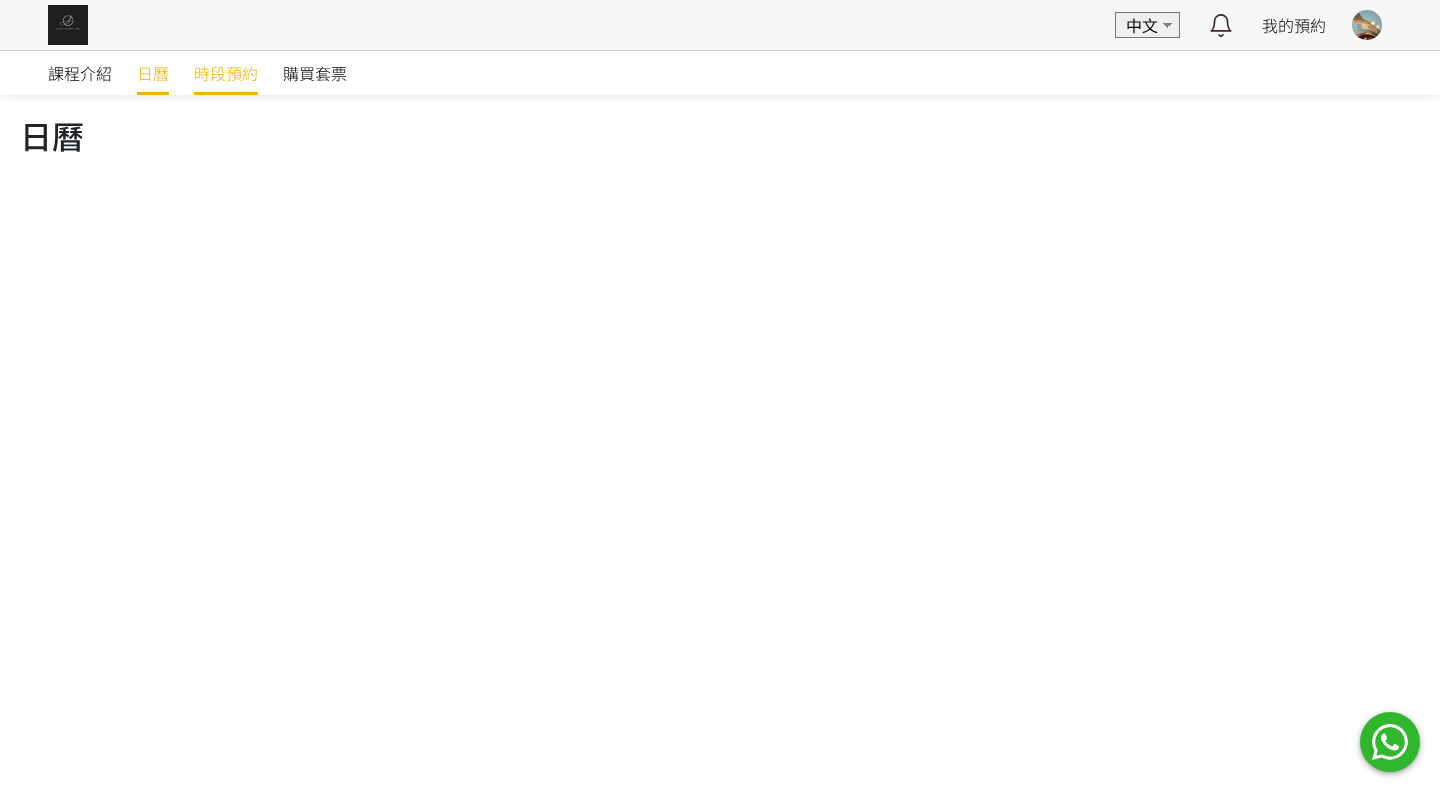 scroll, scrollTop: 0, scrollLeft: 0, axis: both 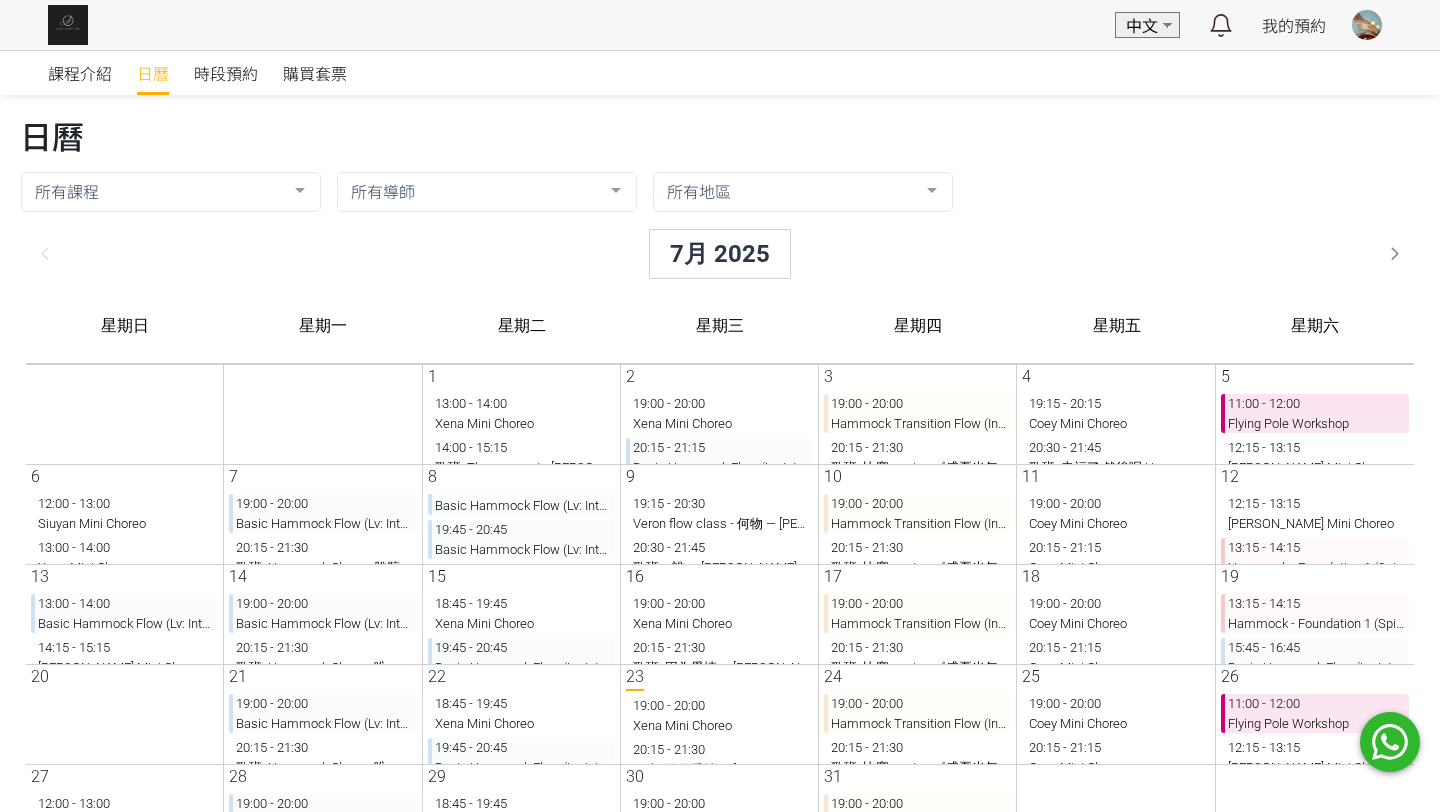click on "EN 中文       最新通知     Aerialogy HK   已取消你的預約 2025/09/02 星期二 18:45 空中藝術 | Xena Mini Choreo   2分鐘前   詳情     空中藝術 | Basic Hammock Flow (Lv: Intro) 即將開始，請按時上課   7日前   詳情   Aerialogy HK   已確認你的預約 2025/08/10 星期日 14:15 空中藝術 | Basic Hammock Flow (Lv: Intro)，請如期準時   13日前   詳情   Aerialogy HK   你的預約等待付款 2025/08/10 星期日 14:15 空中藝術 | Basic Hammock Flow (Lv: Intro)   13日前   詳情   Aerialogy HK   已確認你的預約 2025/09/02 星期二 18:45 空中藝術 | Xena Mini Choreo，請如期準時   14日前   詳情   Aerialogy HK   你的預約等待付款 空中藝術 | Xena Mini Choreo   14日前   立即付款   Aerialogy HK   你的預約等待付款 2025/09/02 星期二 18:45 空中藝術 | Xena Mini Choreo   16日前   詳情   Aerialogy HK     21日前   詳情   Aerialogy HK     21日前   詳情   Aerialogy HK     27日前   詳情   Aerialogy HK" at bounding box center [720, 25] 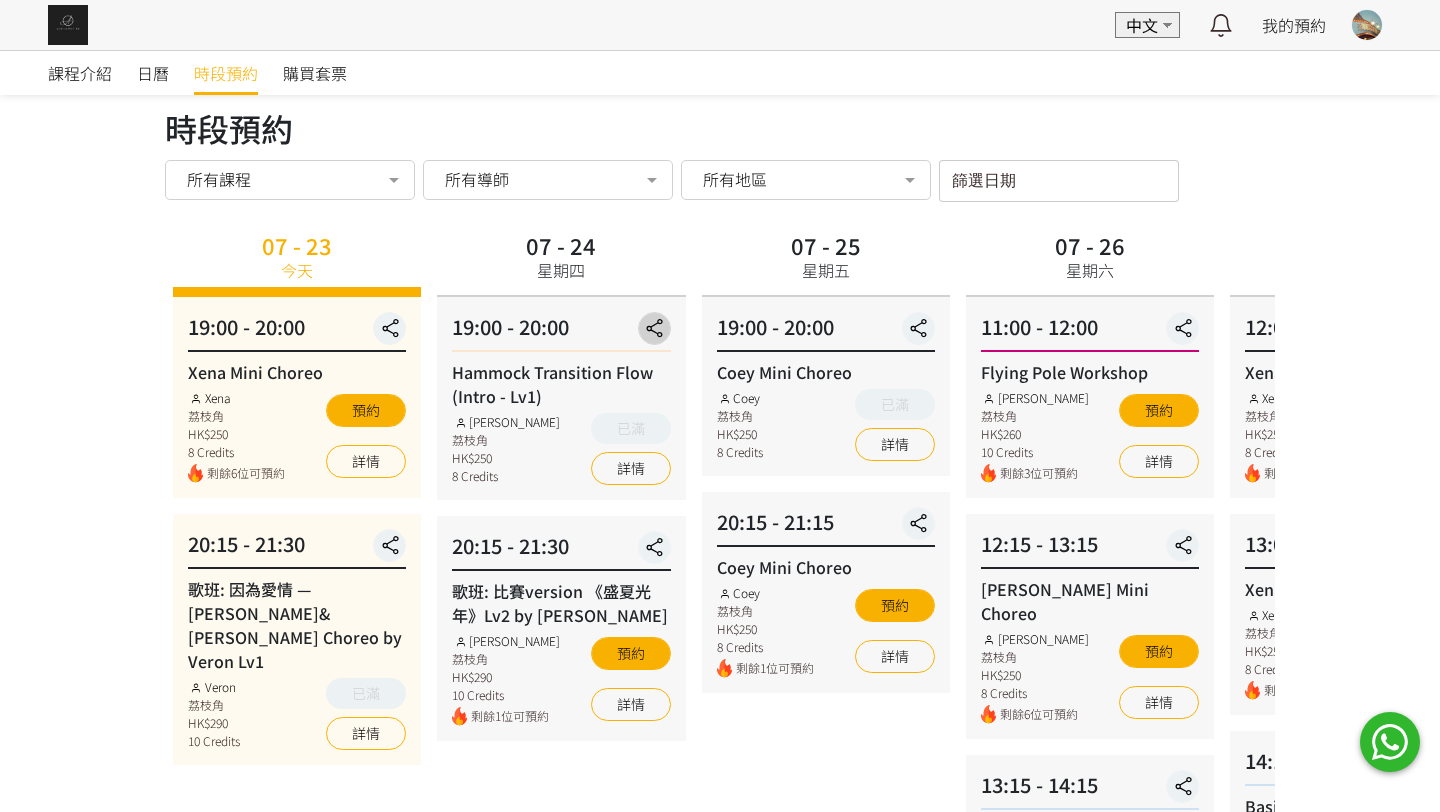 scroll, scrollTop: 12, scrollLeft: 0, axis: vertical 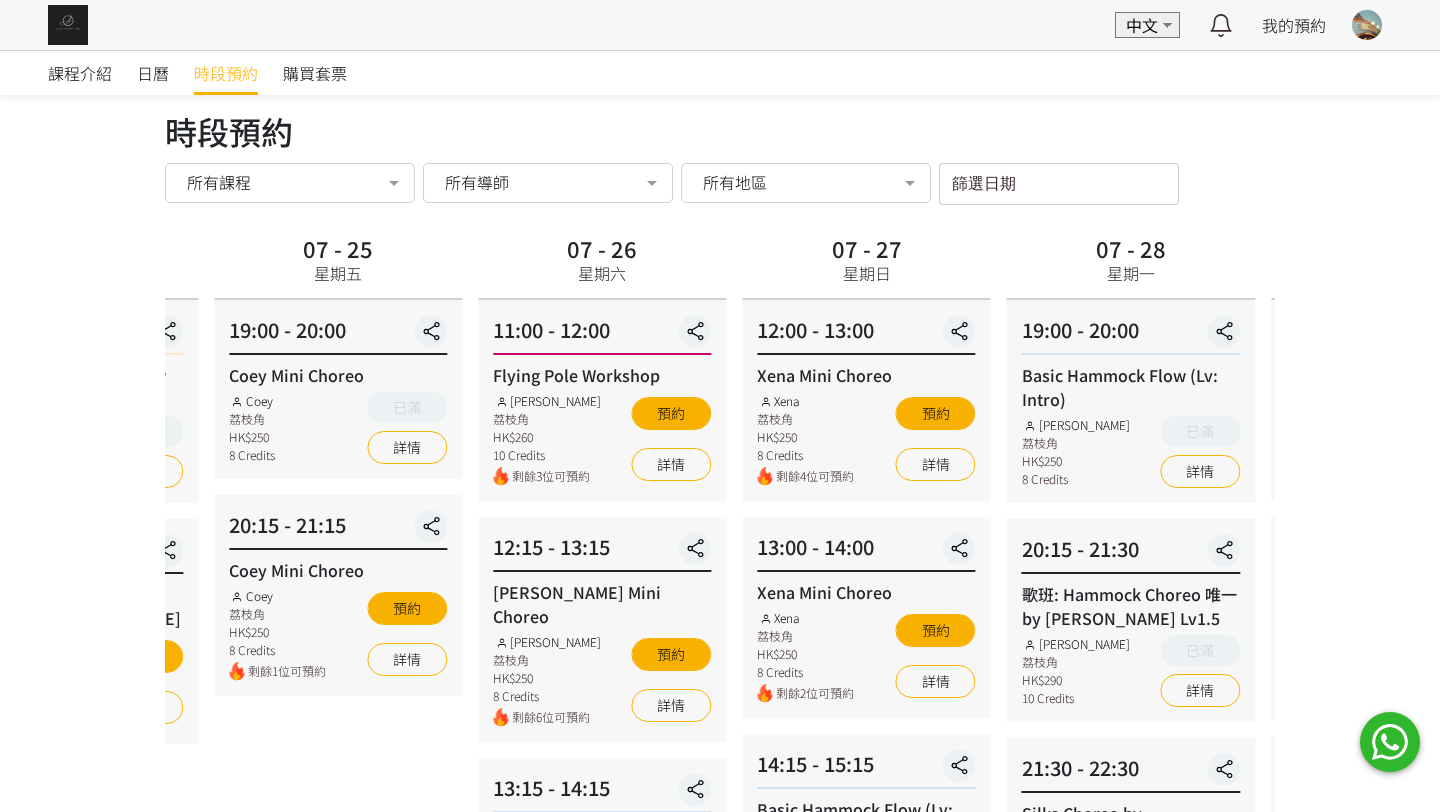 click on "11:00 - 12:00
Flying Pole Workshop
Tracy
荔枝角
HK$260
10 Credits
剩餘3位可預約
預約
詳情" at bounding box center (602, 400) 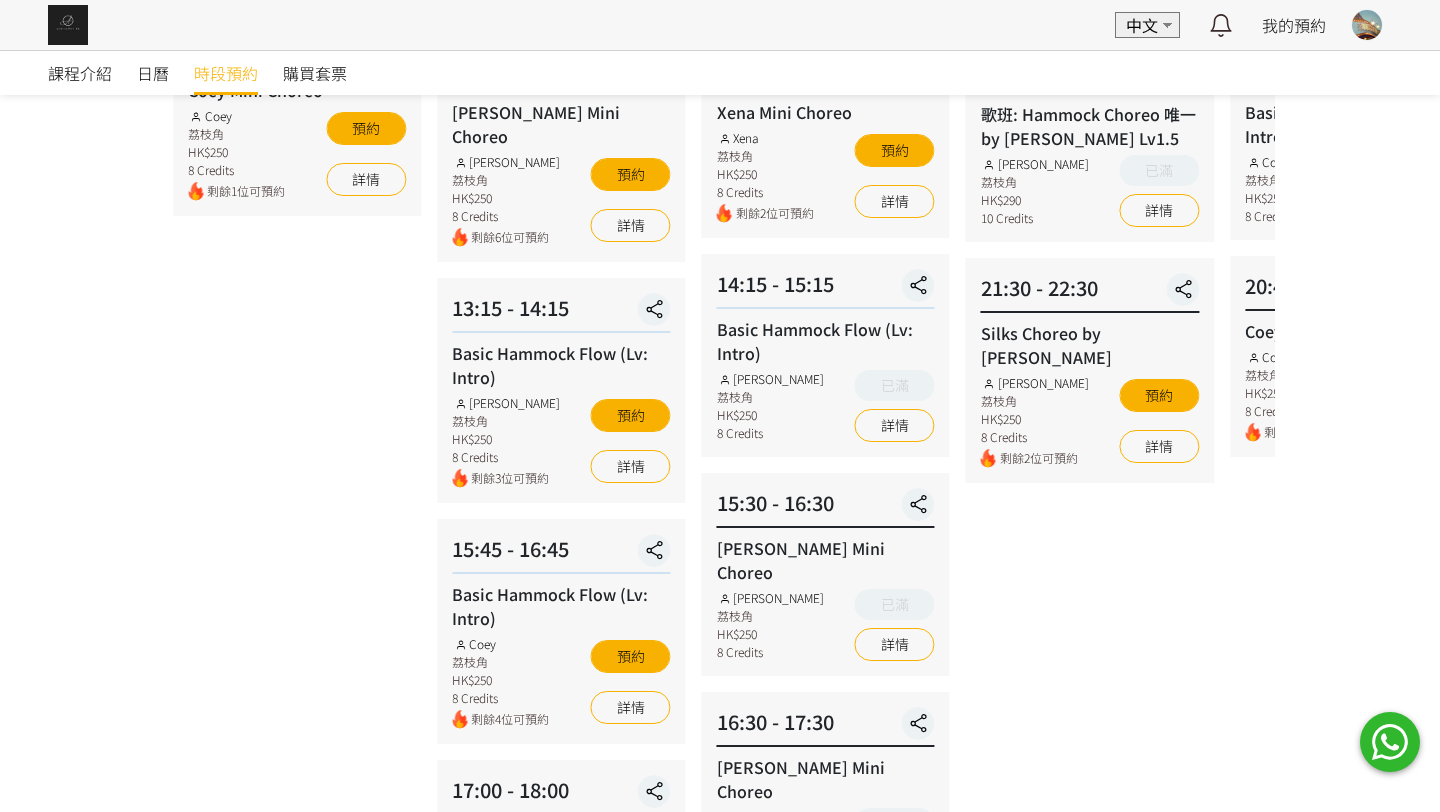 scroll, scrollTop: 495, scrollLeft: 0, axis: vertical 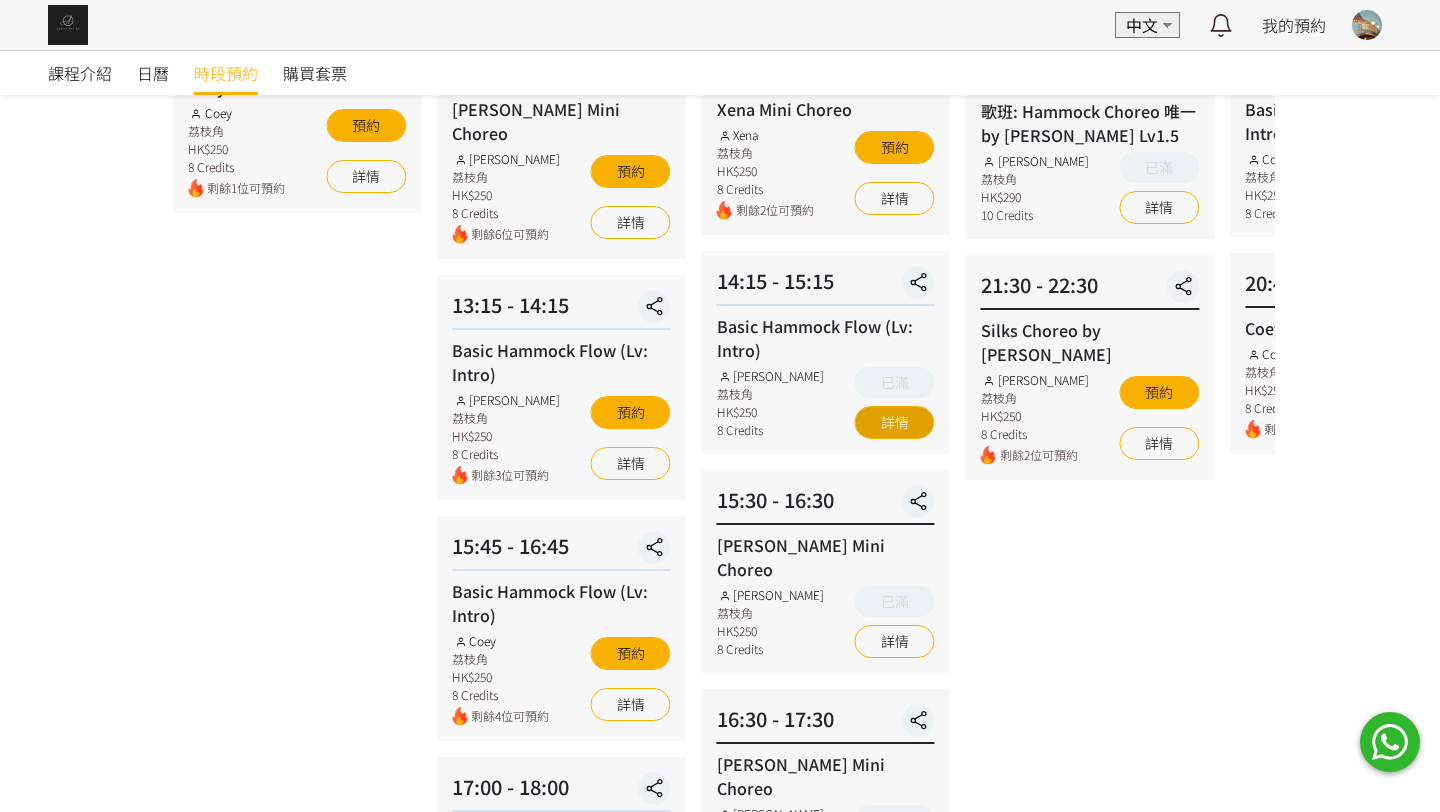click on "詳情" at bounding box center [895, 422] 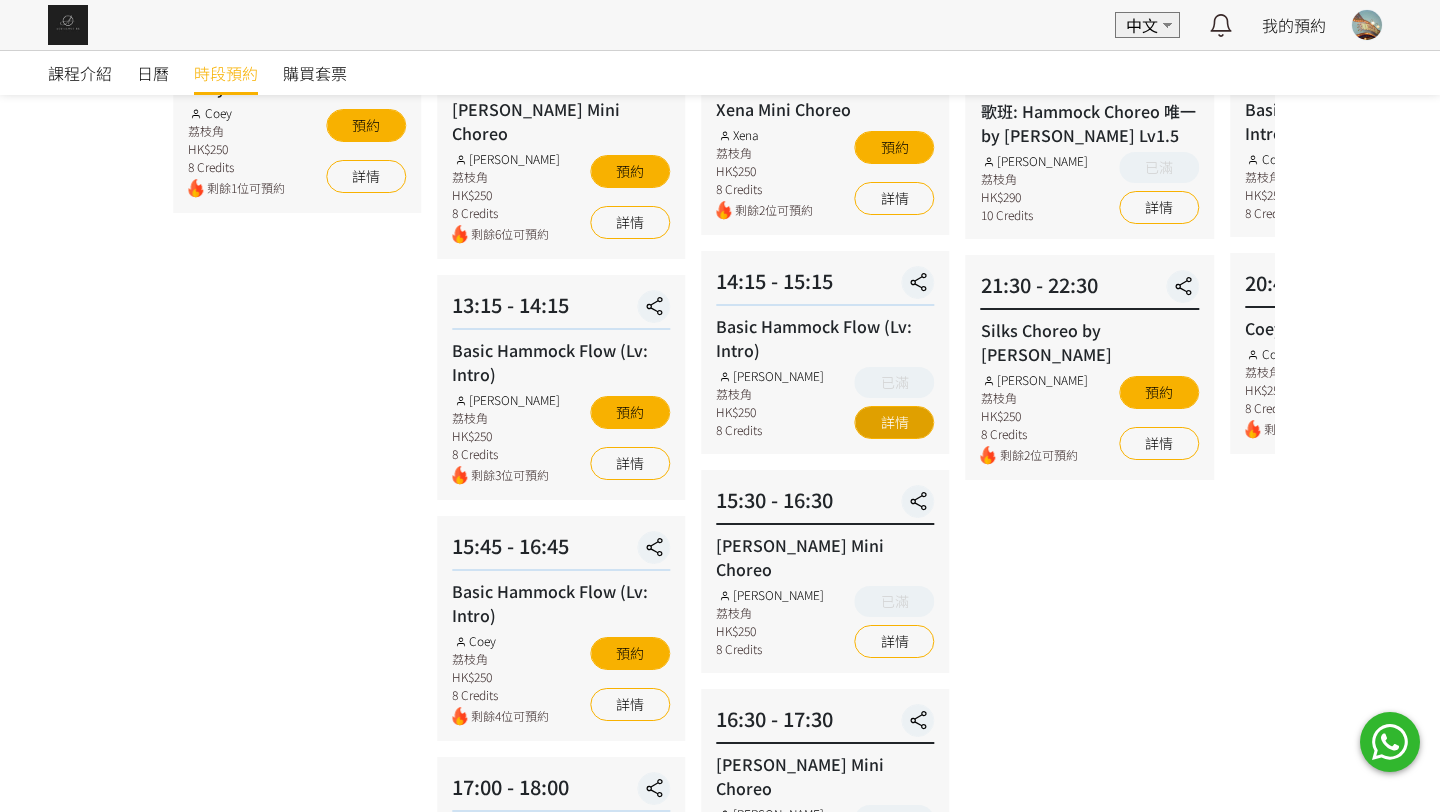 click on "詳情" at bounding box center (895, 422) 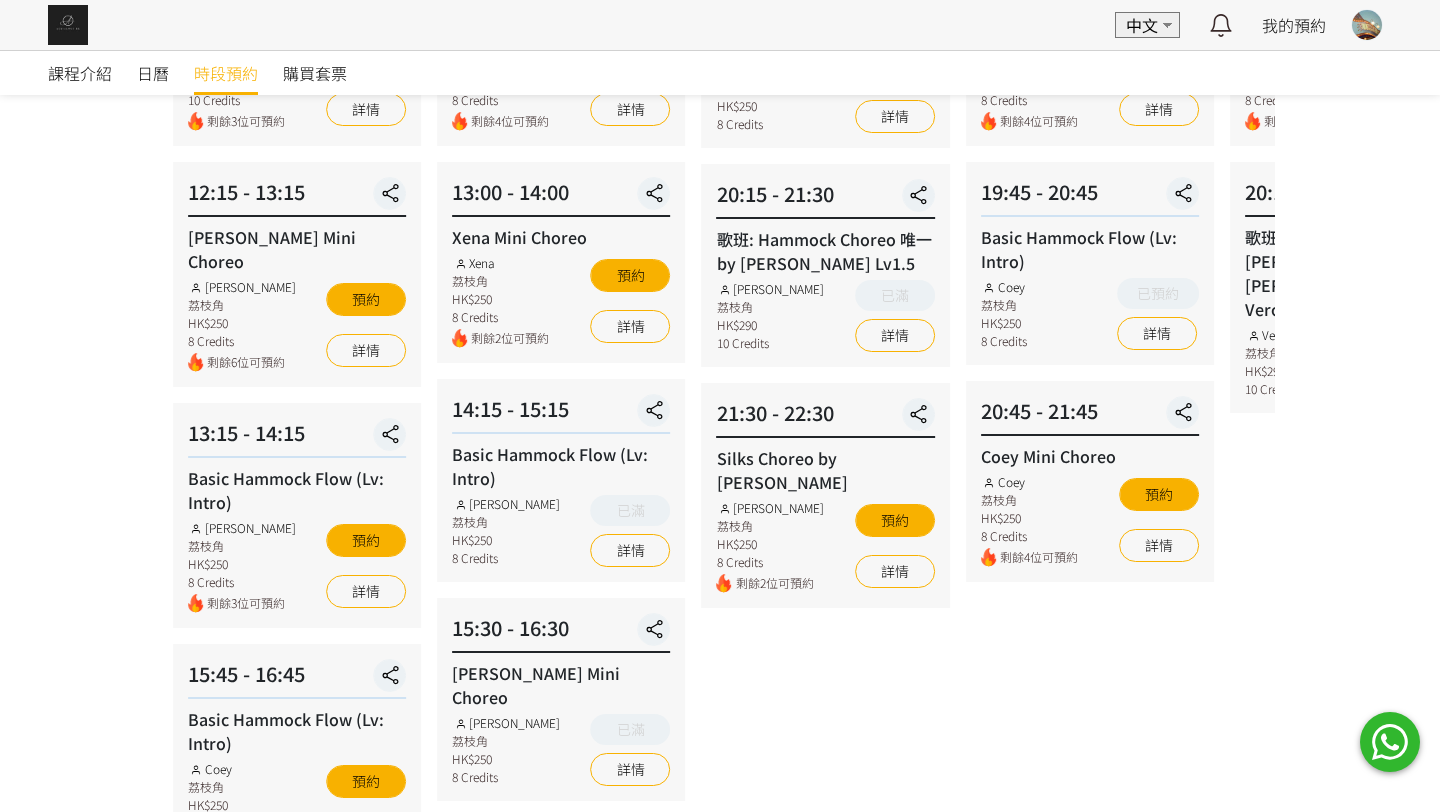 scroll, scrollTop: 536, scrollLeft: 0, axis: vertical 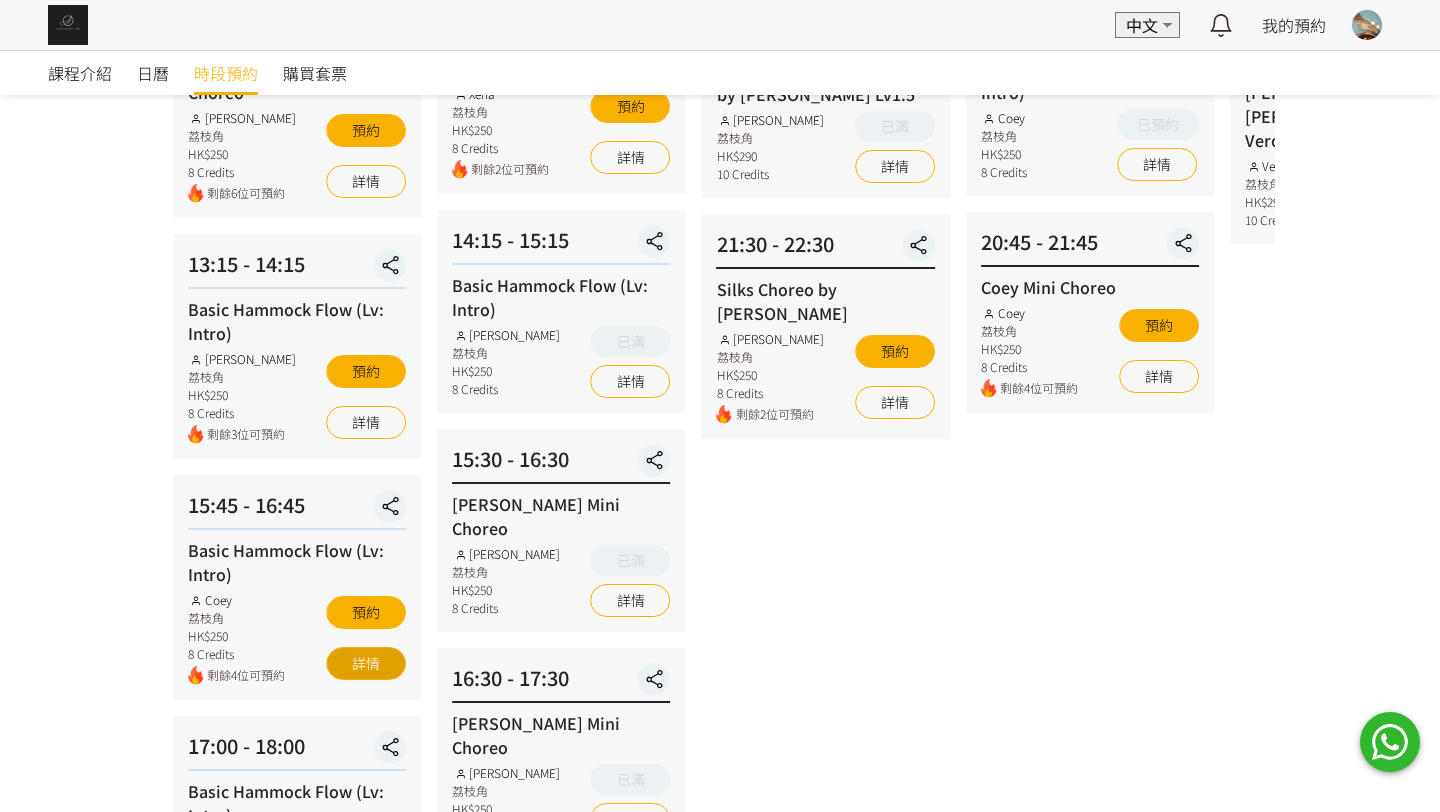 click on "詳情" at bounding box center (366, 663) 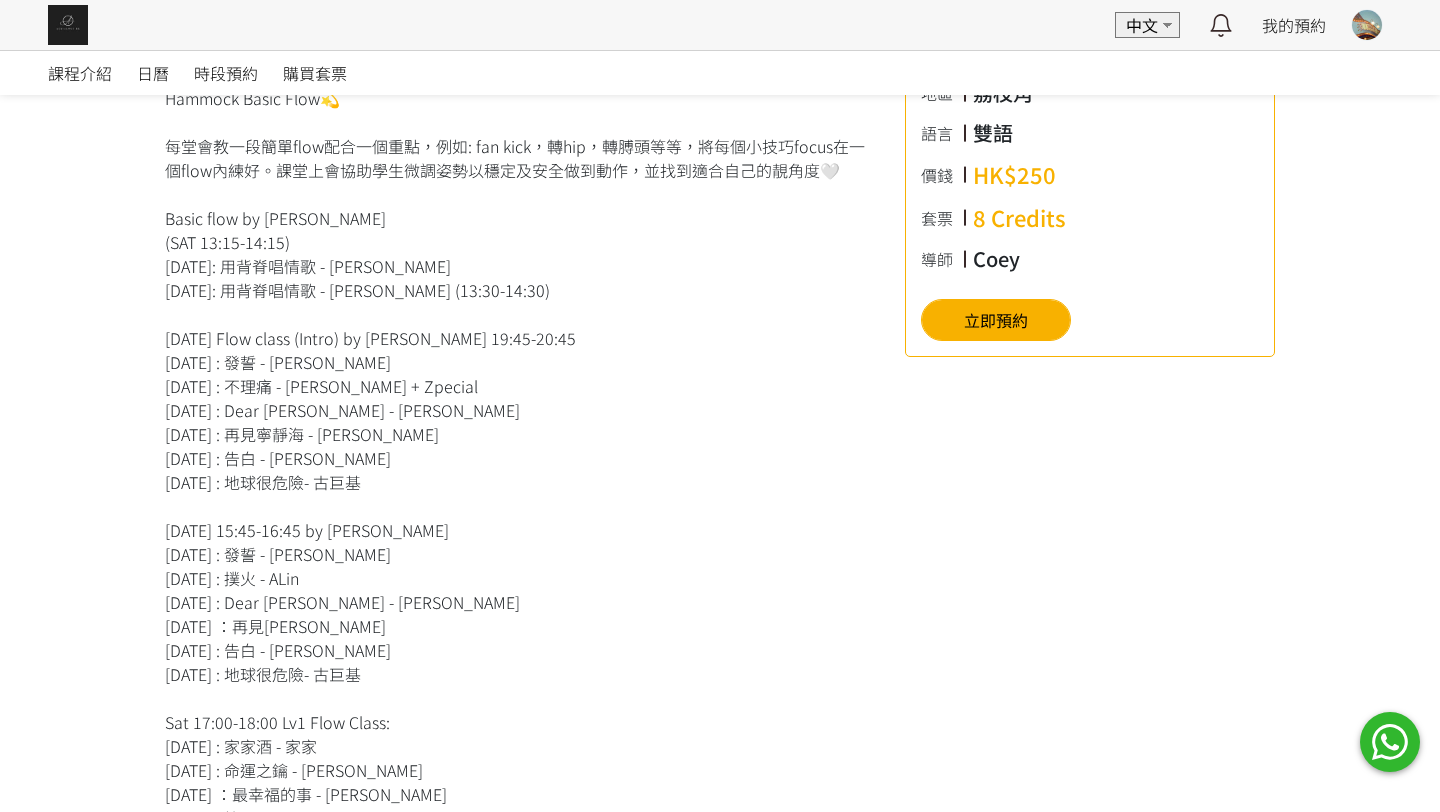 scroll, scrollTop: 576, scrollLeft: 0, axis: vertical 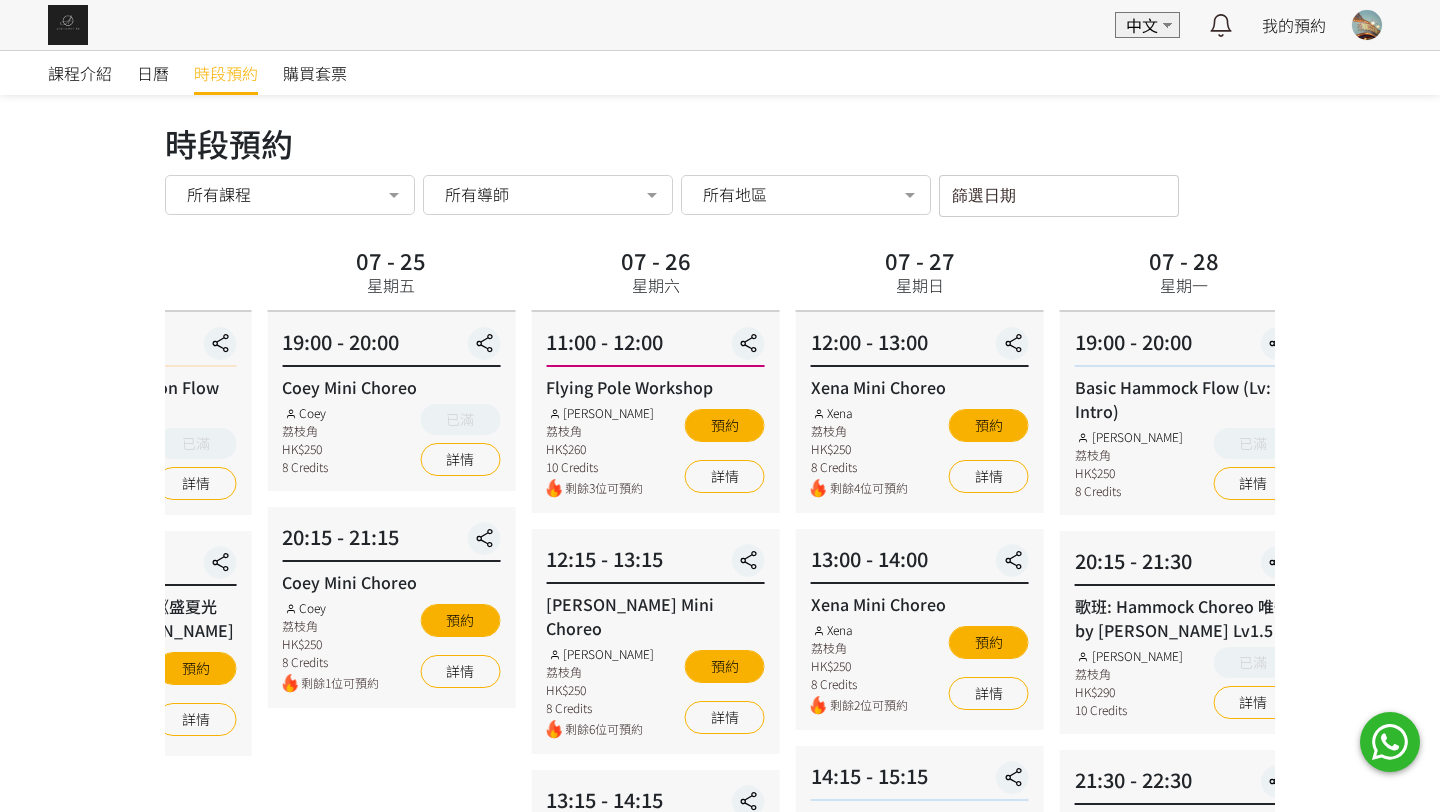 click on "Coey Mini Choreo
Coey
荔枝角
HK$250
8 Credits
已滿
詳情" at bounding box center [391, 425] 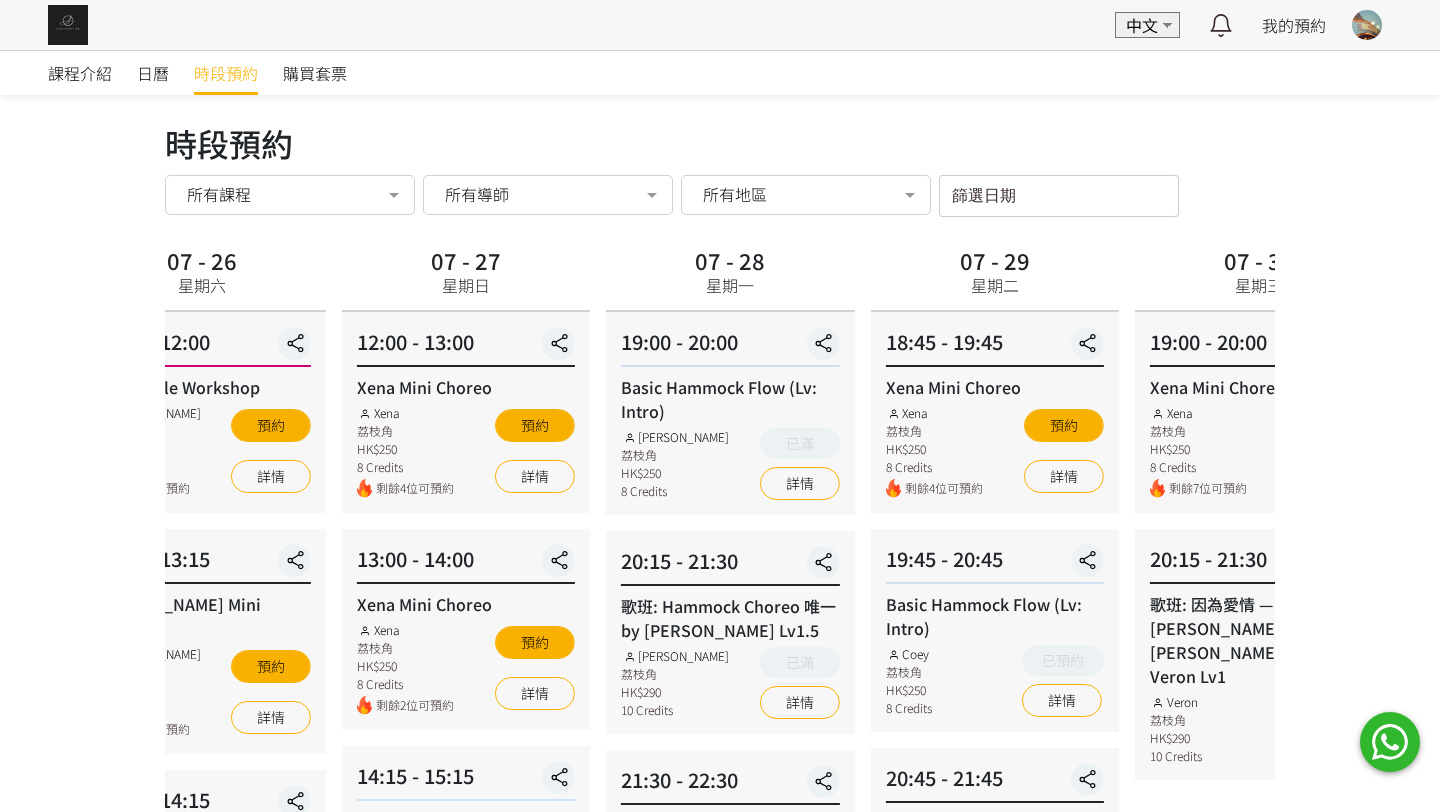 click on "Xena Mini Choreo" at bounding box center (466, 387) 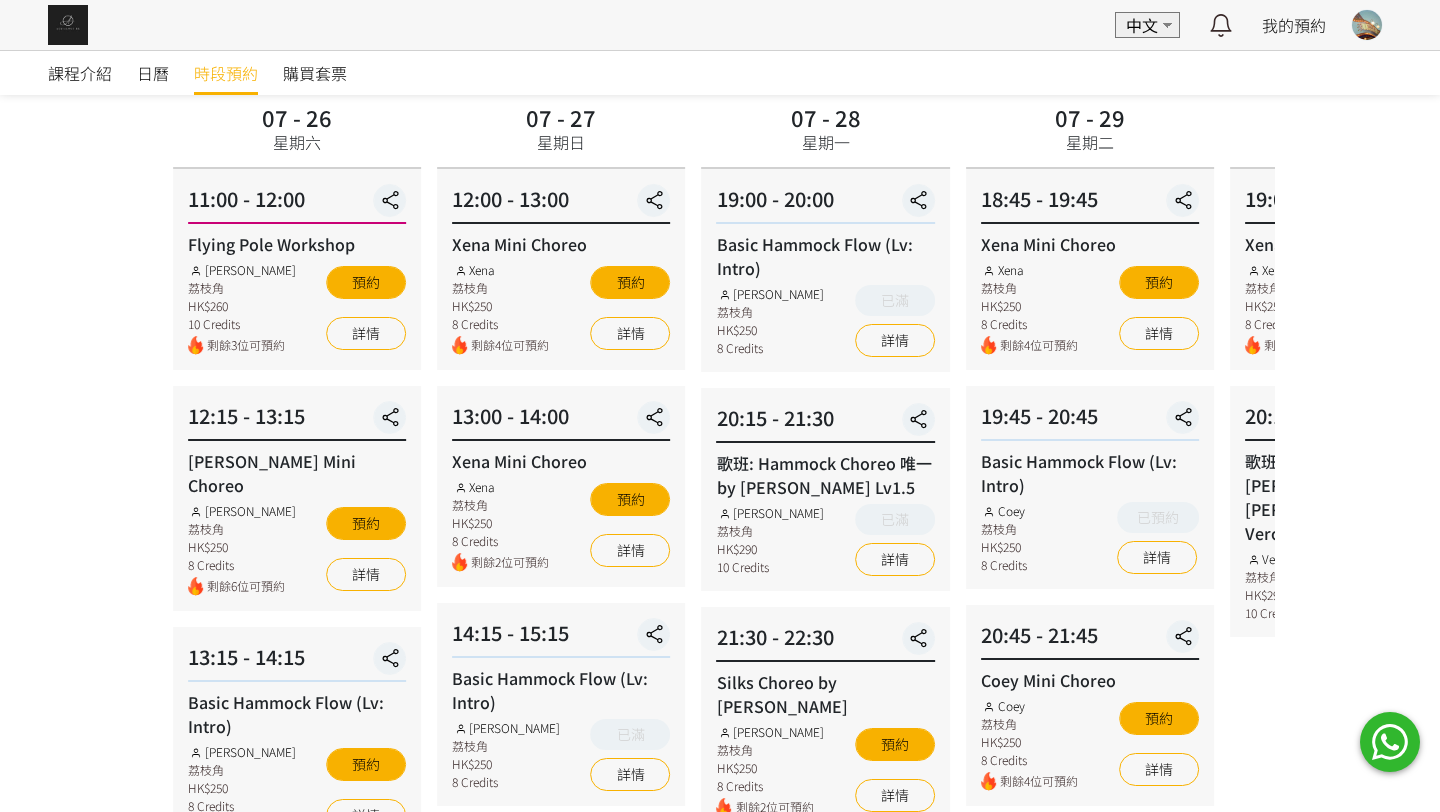 scroll, scrollTop: 146, scrollLeft: 0, axis: vertical 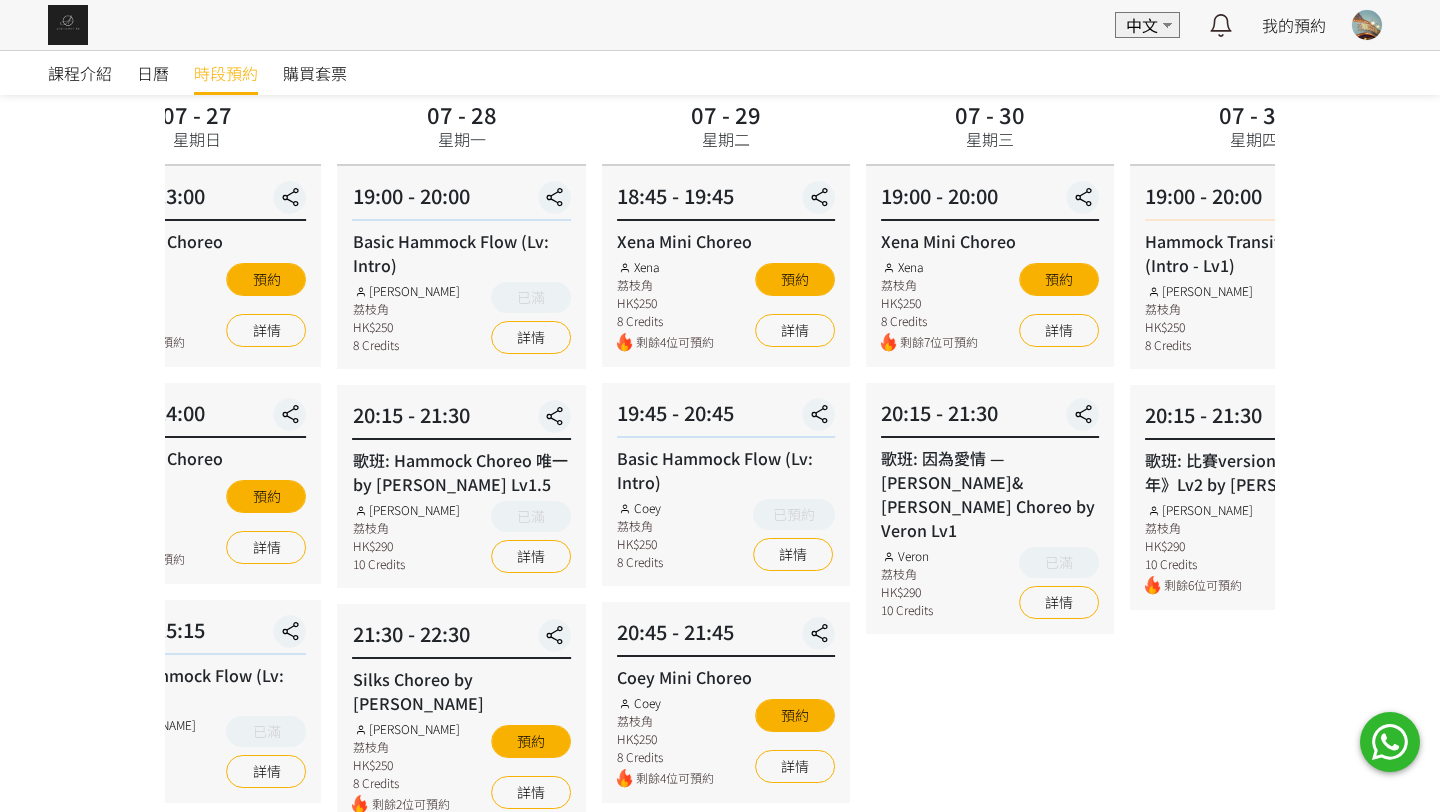 click on "19:45 - 20:45
Basic Hammock Flow (Lv: Intro)
Coey
荔枝角
HK$250
8 Credits
已預約
詳情" at bounding box center (726, 484) 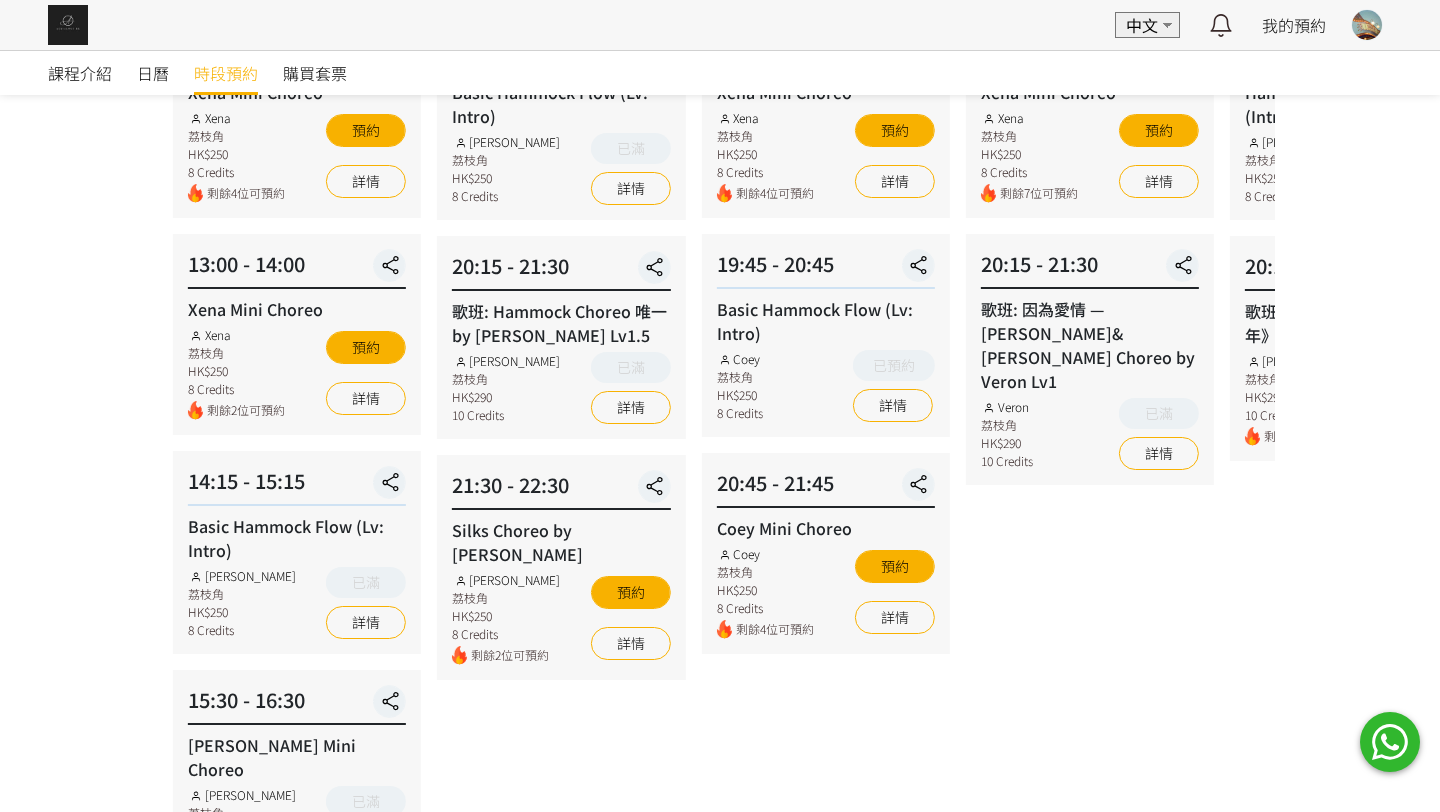 scroll, scrollTop: 297, scrollLeft: 0, axis: vertical 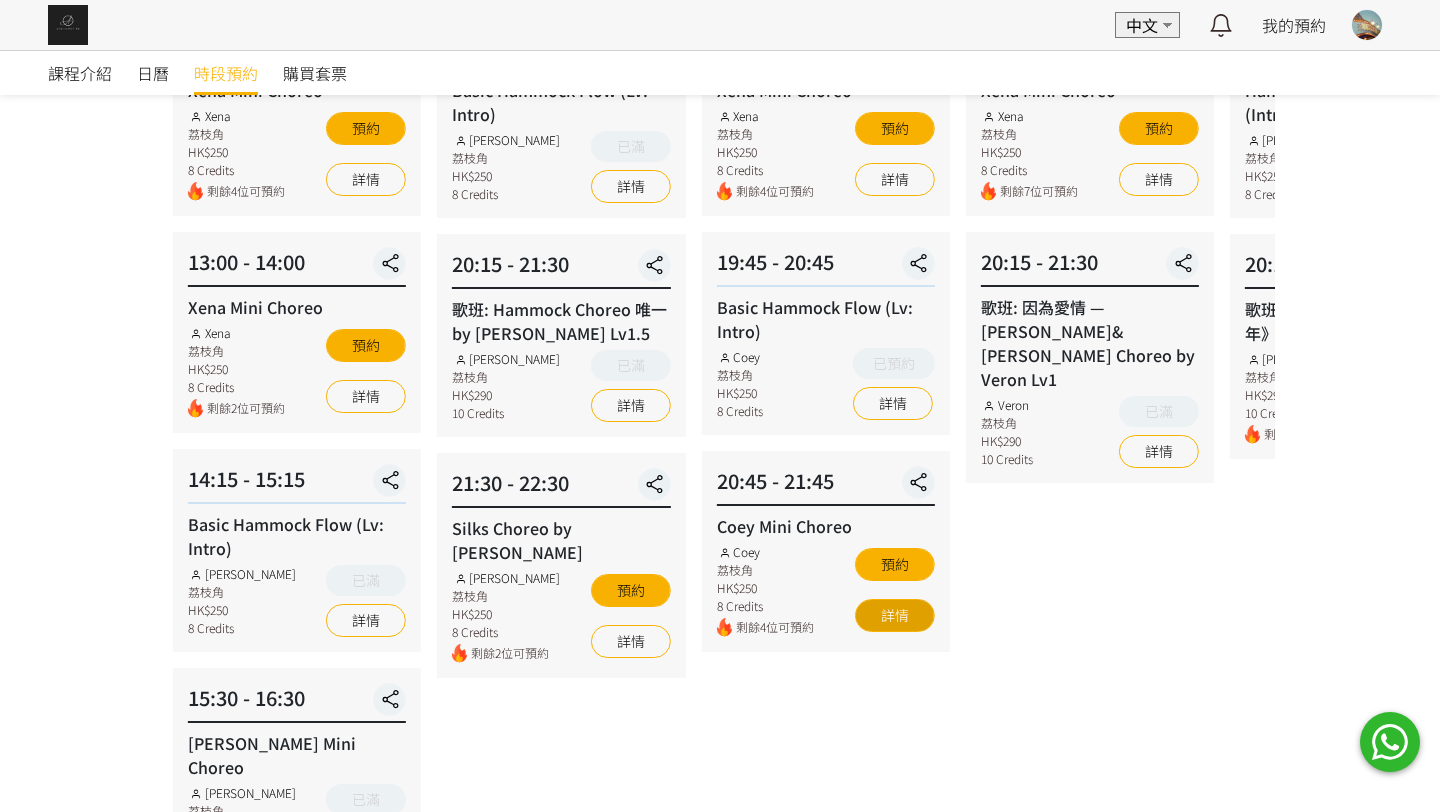 click on "詳情" at bounding box center (895, 615) 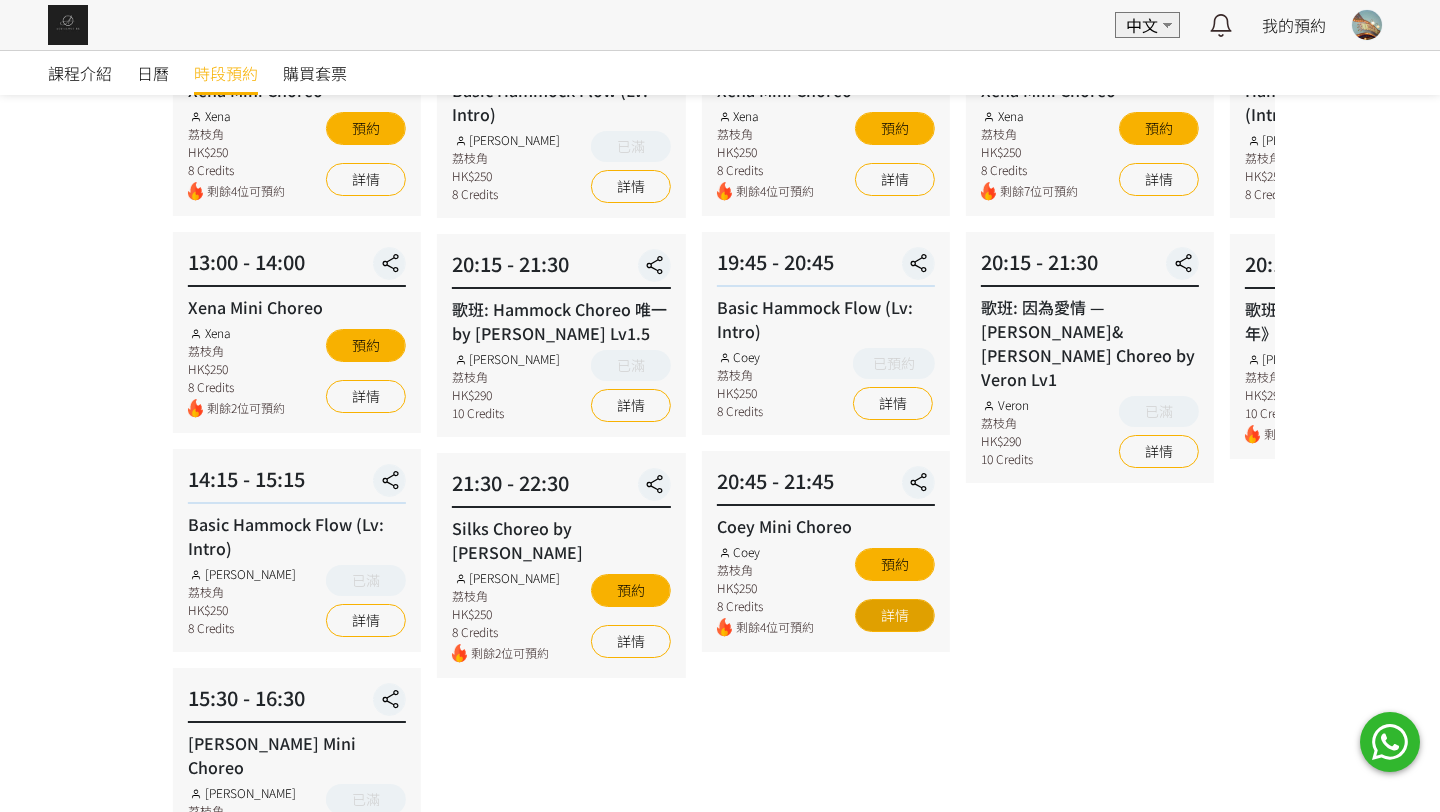 click on "詳情" at bounding box center [895, 615] 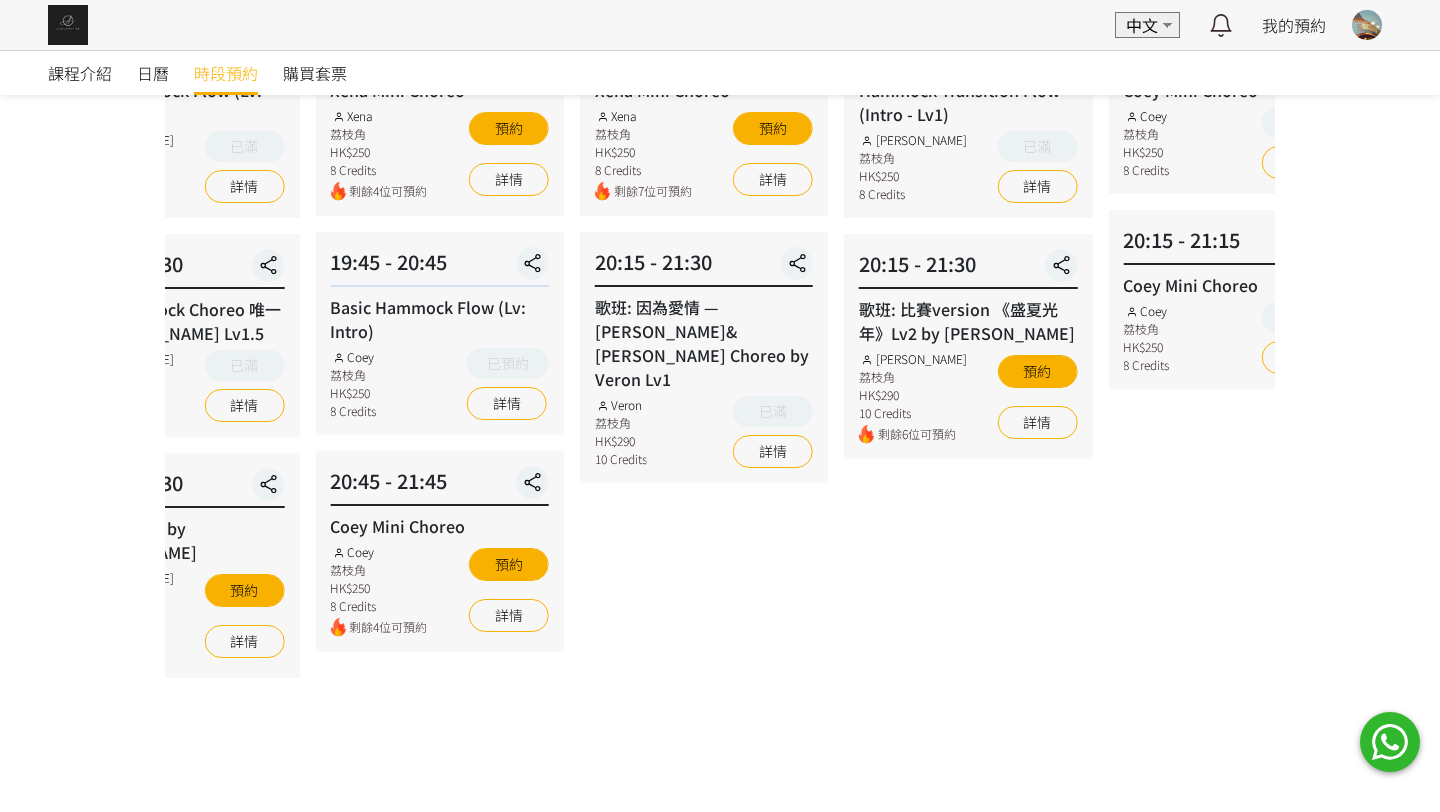 click on "歌班: 因為愛情 — 陳奕迅&王菲 Hammock Choreo by Veron Lv1
Veron
荔枝角
HK$290
10 Credits
已滿
詳情" at bounding box center [704, 381] 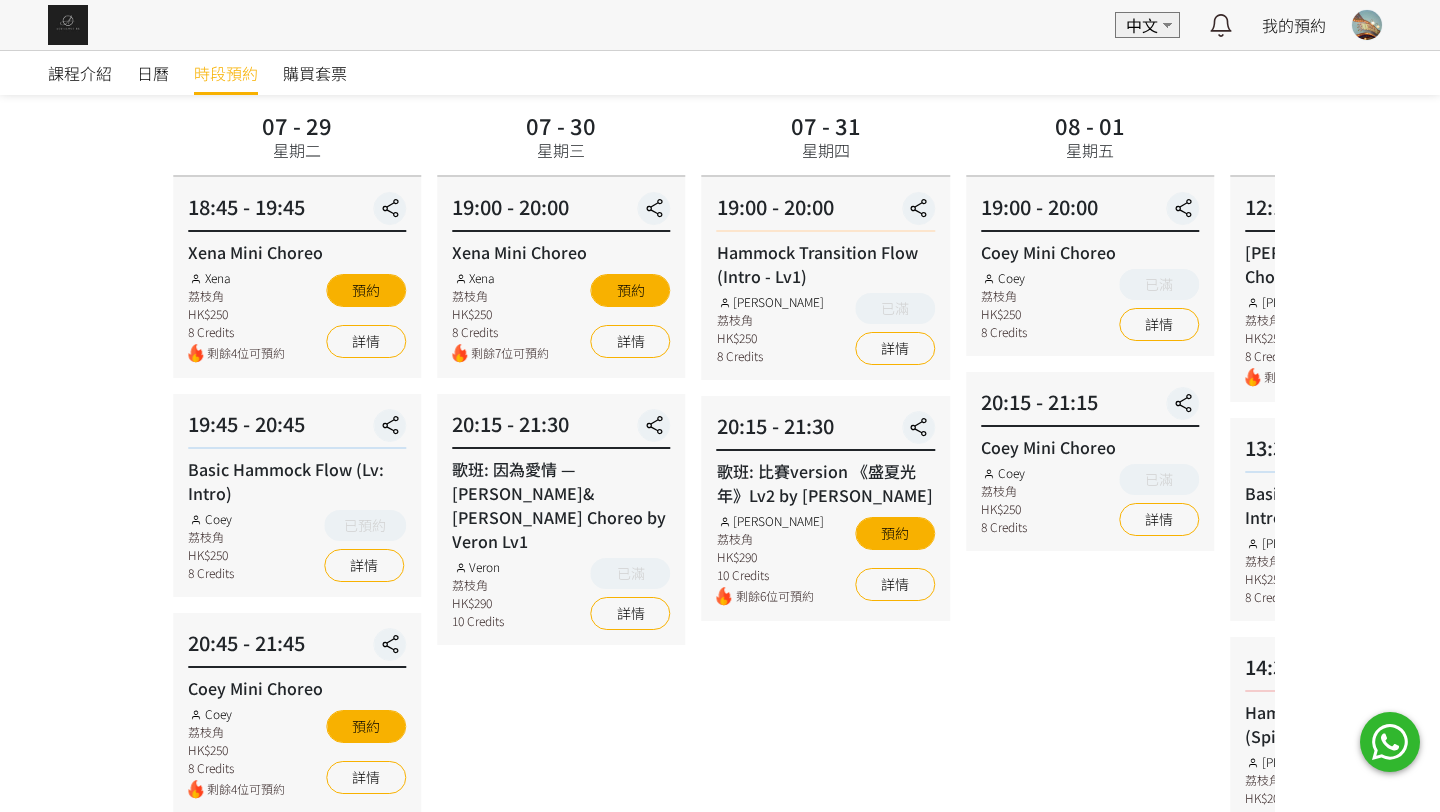 scroll, scrollTop: 154, scrollLeft: 0, axis: vertical 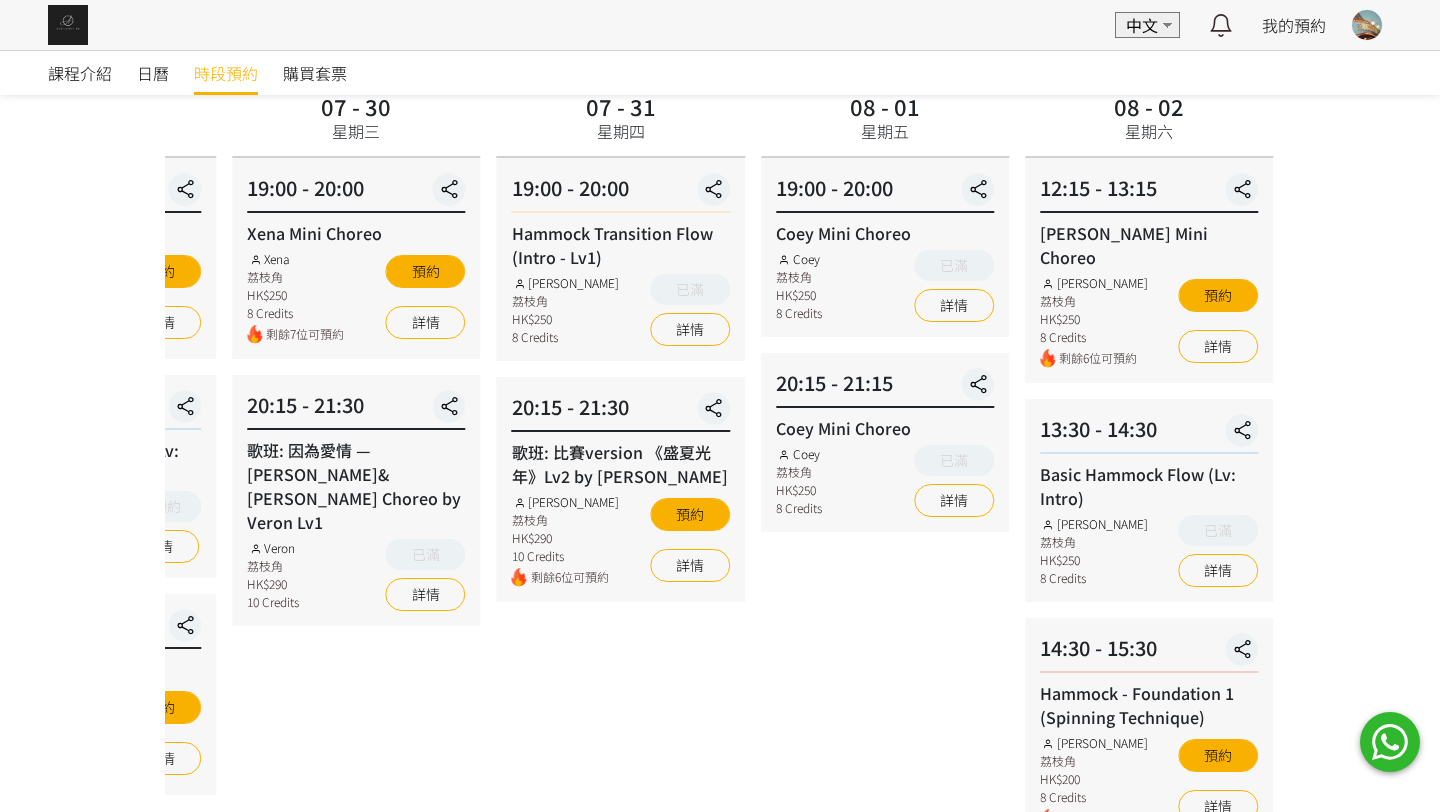 click on "20:15 - 21:30
歌班: 因為愛情 — 陳奕迅&王菲 Hammock Choreo by Veron Lv1
Veron
荔枝角
HK$290
10 Credits
已滿
詳情" at bounding box center (356, 500) 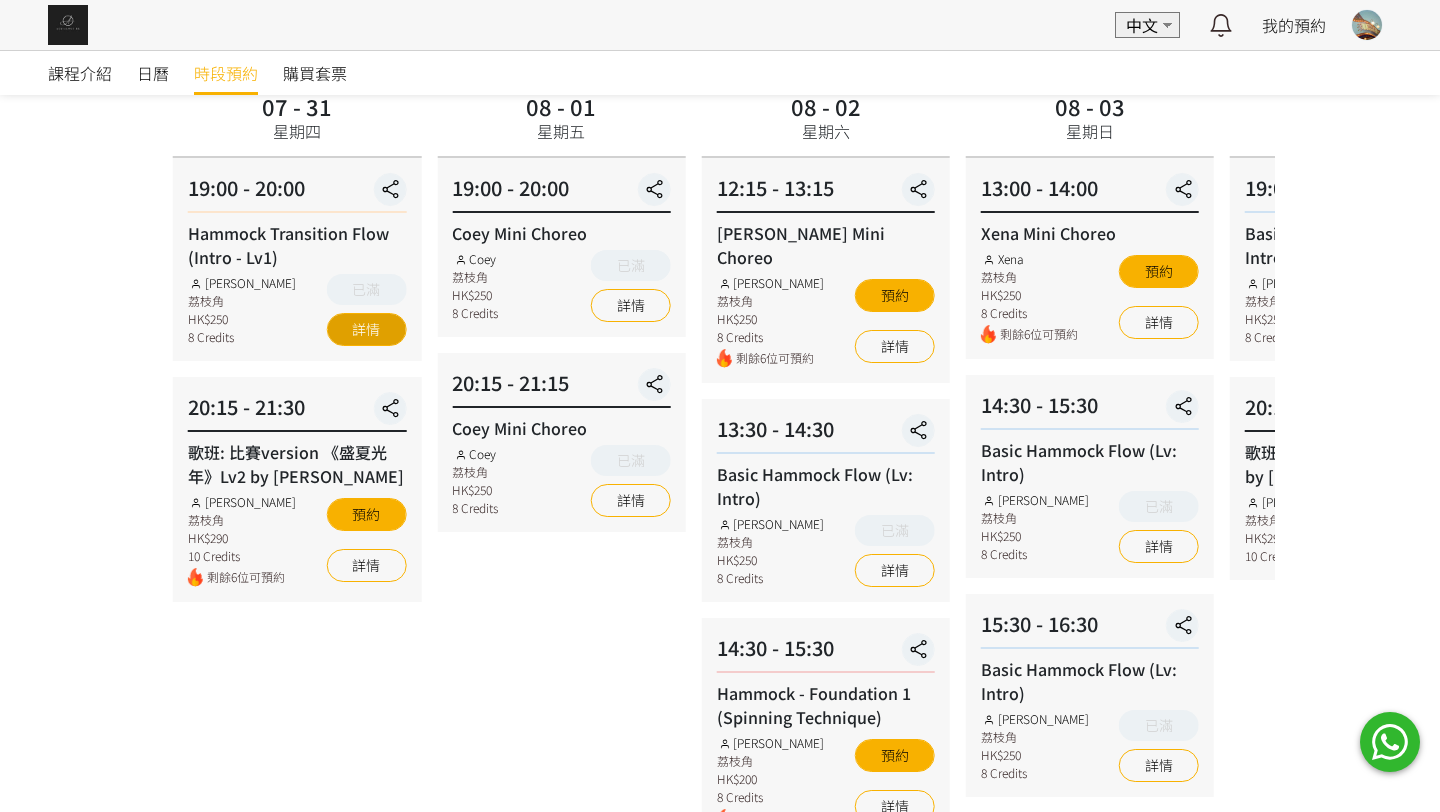 click on "詳情" at bounding box center [366, 329] 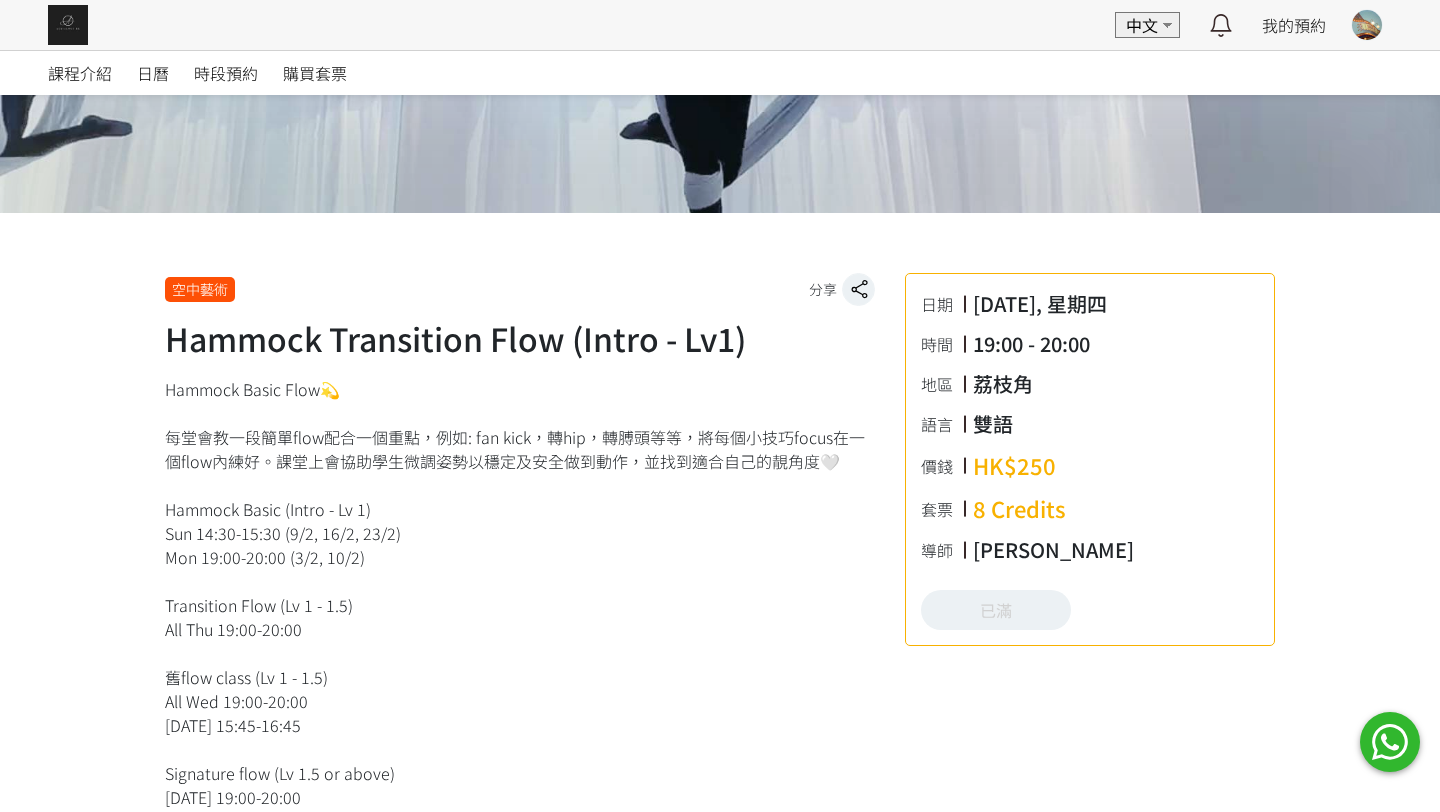 scroll, scrollTop: 0, scrollLeft: 0, axis: both 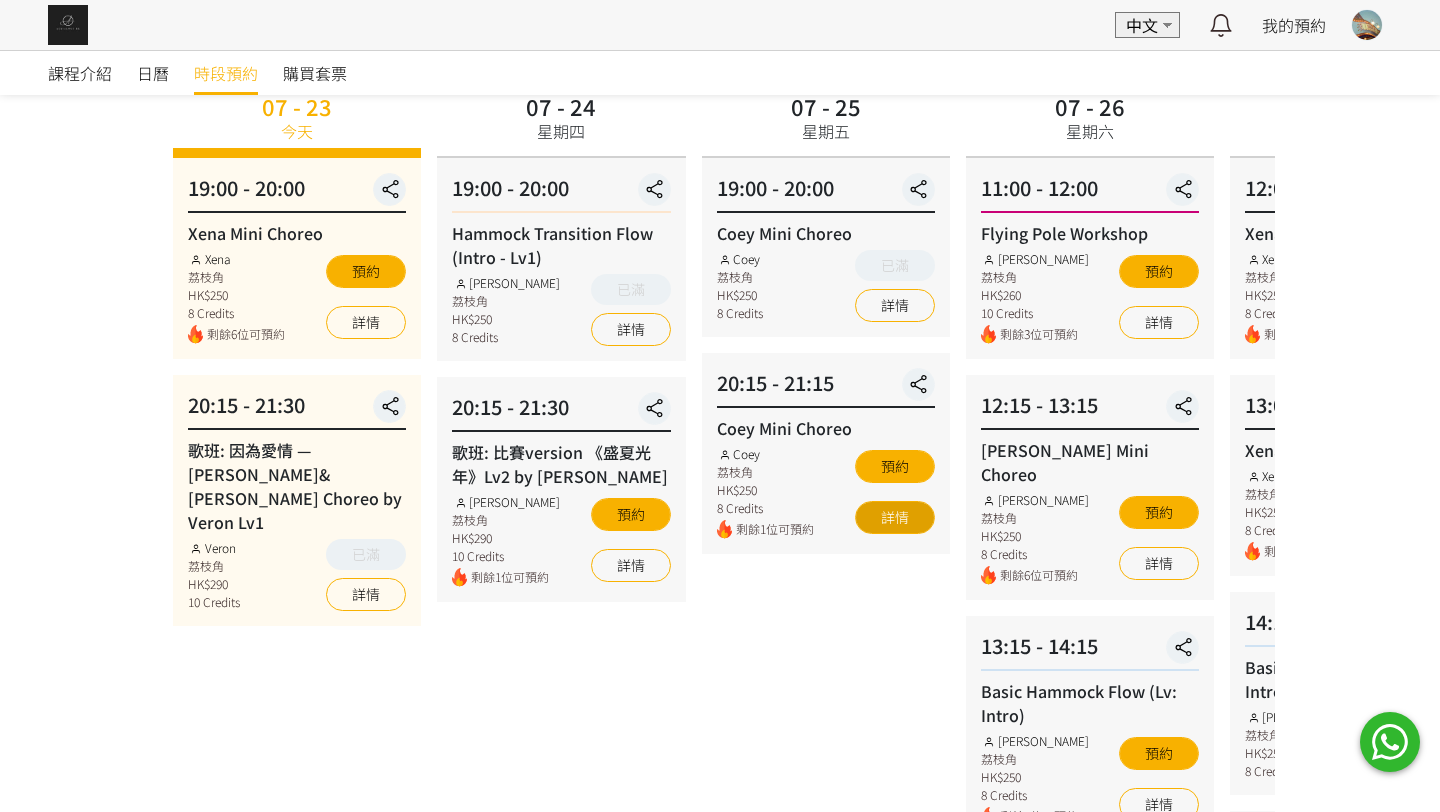 click on "詳情" at bounding box center [895, 517] 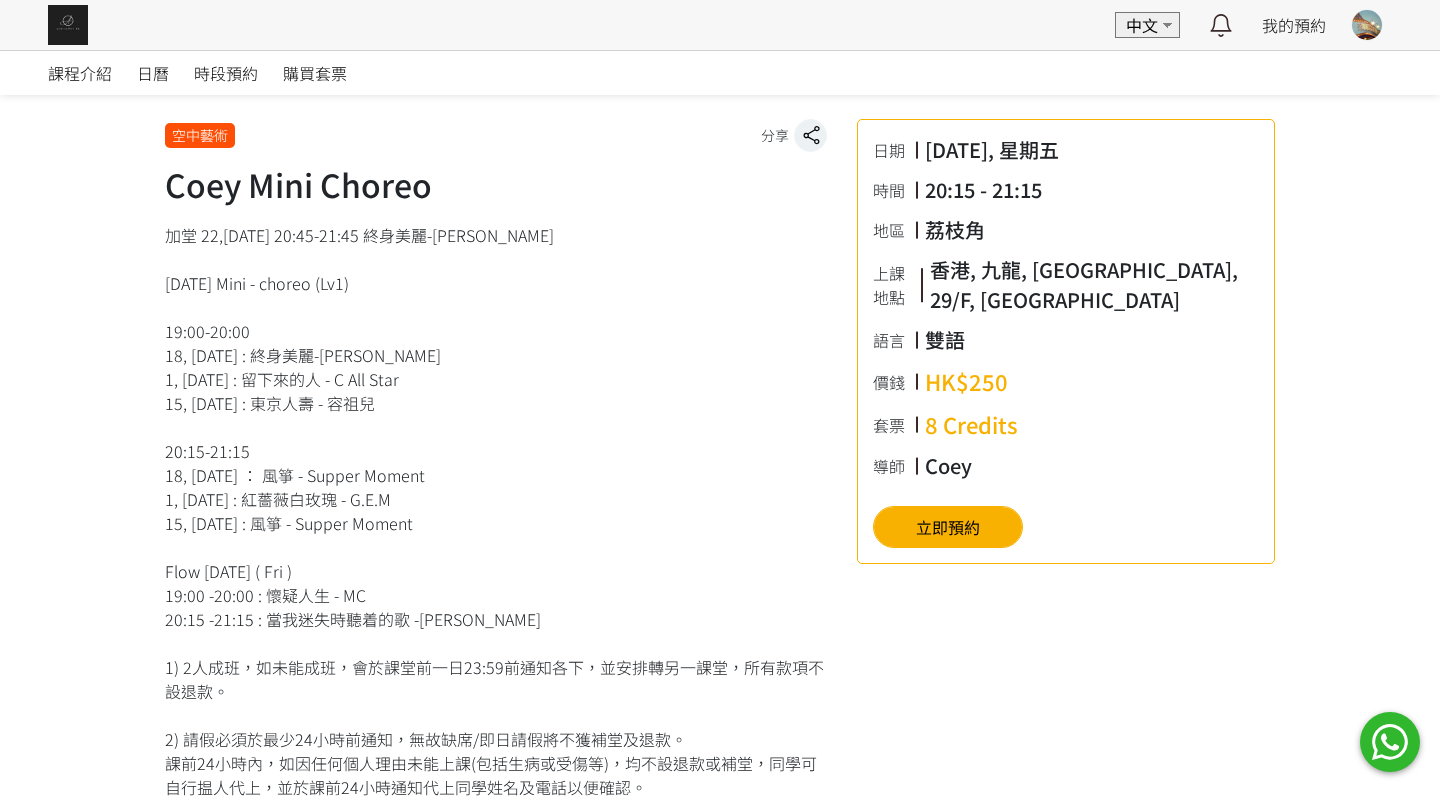 scroll, scrollTop: 435, scrollLeft: 0, axis: vertical 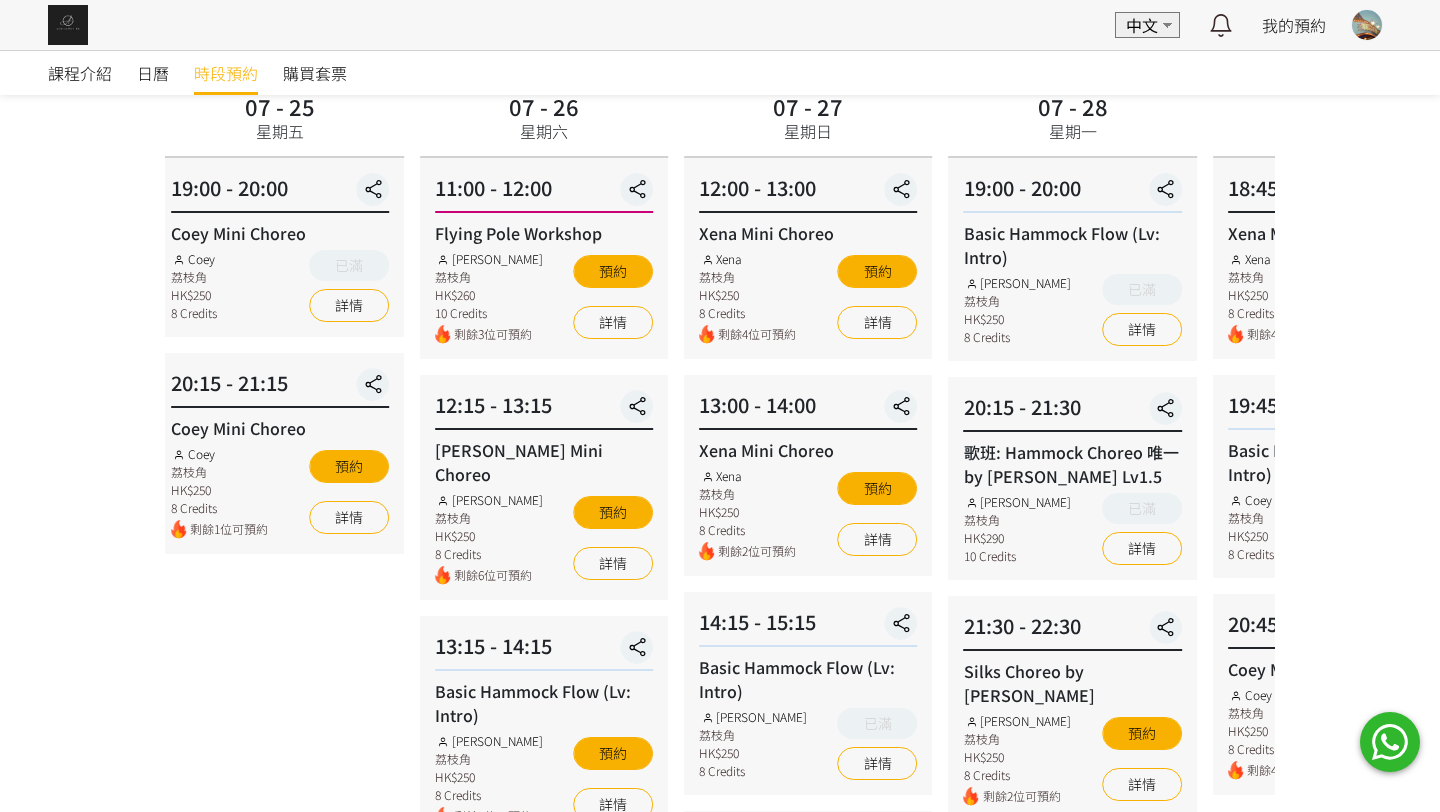 click on "11:00 - 12:00
Flying Pole Workshop
Tracy
荔枝角
HK$260
10 Credits
剩餘3位可預約
預約
詳情" at bounding box center (544, 258) 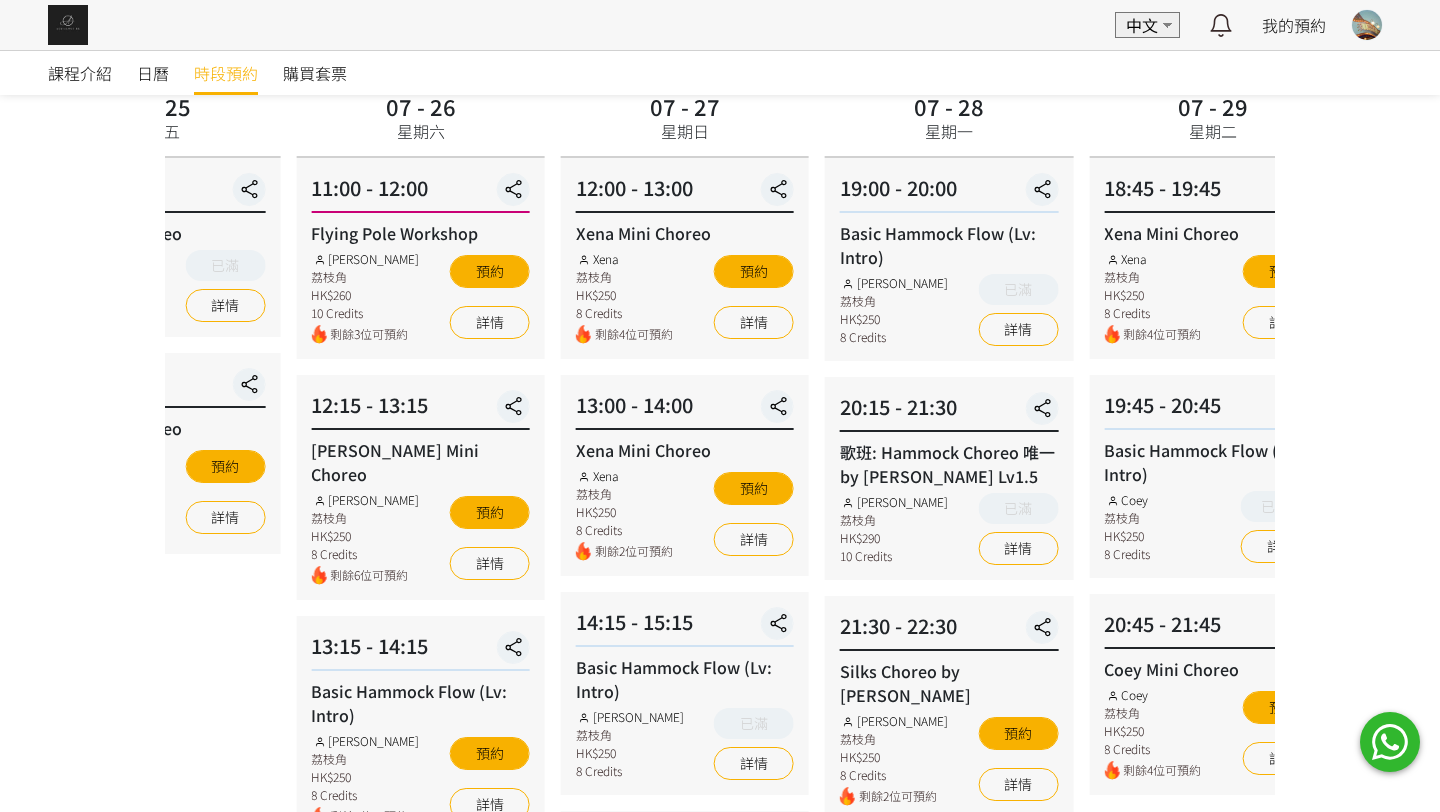 click on "課程介紹   日曆   時段預約   購買套票
時段預約
時段預約
所有課程         所有課程   Xena Mini Choreo   歌班: 因為愛情 — 陳奕迅&王菲 Hammock Choreo by Veron Lv1   Hammock Transition Flow (Intro - Lv1)   歌班: 比賽version 《盛夏光年》Lv2 by Rachel   Coey Mini Choreo   Flying Pole Workshop   Jessica Mini Choreo   Basic Hammock Flow (Lv: Intro)   Rachel Mini Choreo   歌班: Hammock Choreo 唯一 by Rachel Lv1.5   Silks Choreo by Joyce   Hammock - Foundation 1 (Spinning Technique)   Veron Mini Choreo Lv1   歌班: 麥浚龍《劊子手最後一夜》by Rachel & Veron   歌班：生命之花 Hammock Choreo by Fi lv1.5   歌班：我們都是第一次做人 — Firdhaus Hammock Choreo by Veron Lv1     No elements found. Consider changing the search query.   List is empty.                所有導師         所有導師   Fiona Tang    Rachel Ng    Tracy    Veron    Xena    Chloie    Jessica Ng    Mavis" at bounding box center (720, 666) 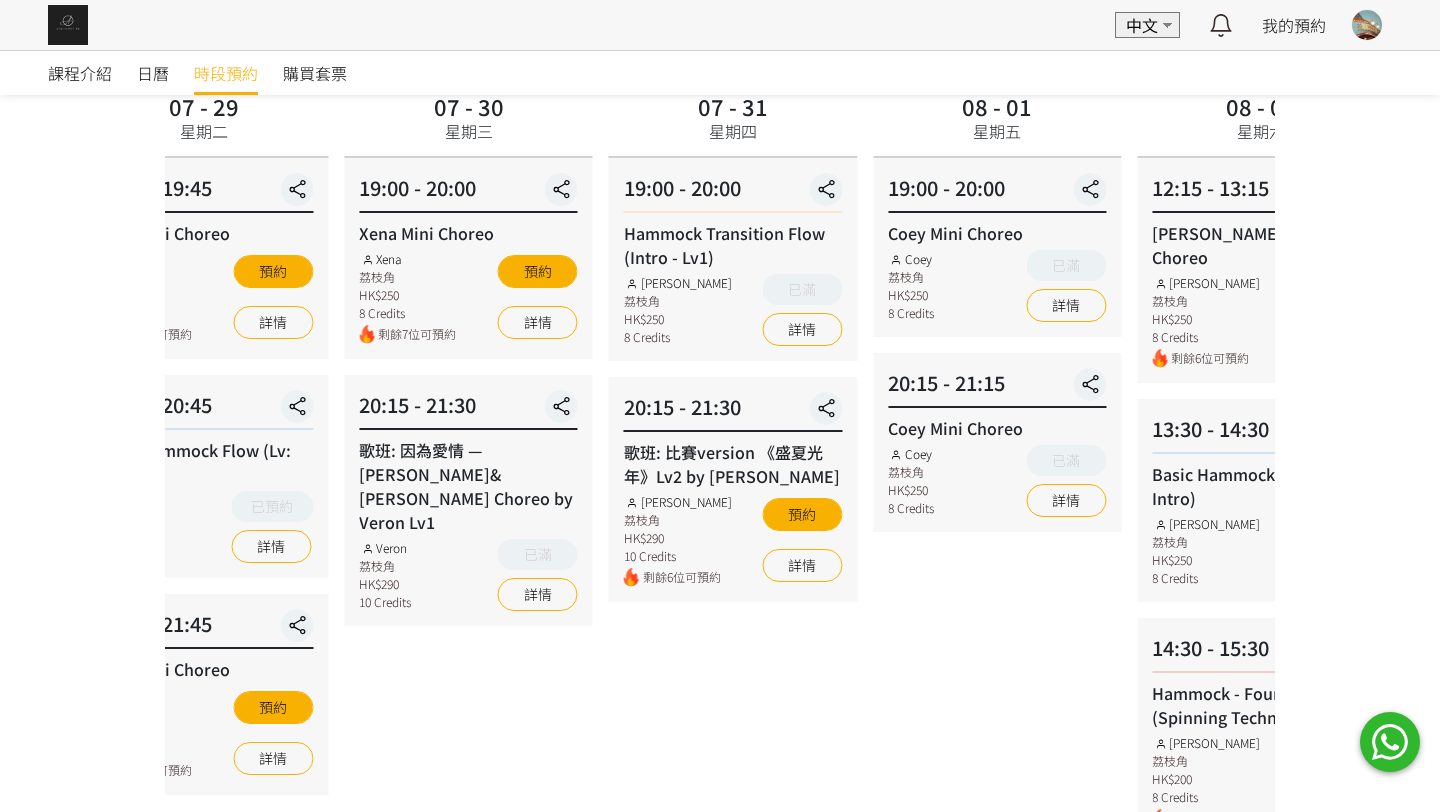 click on "08 -
01
星期五
19:00 - 20:00
Coey Mini Choreo
Coey
荔枝角
HK$250
8 Credits
已滿
詳情
20:15 - 21:15
Coey Mini Choreo
Coey
荔枝角
HK$250
8 Credits
已滿
詳情" at bounding box center (997, 706) 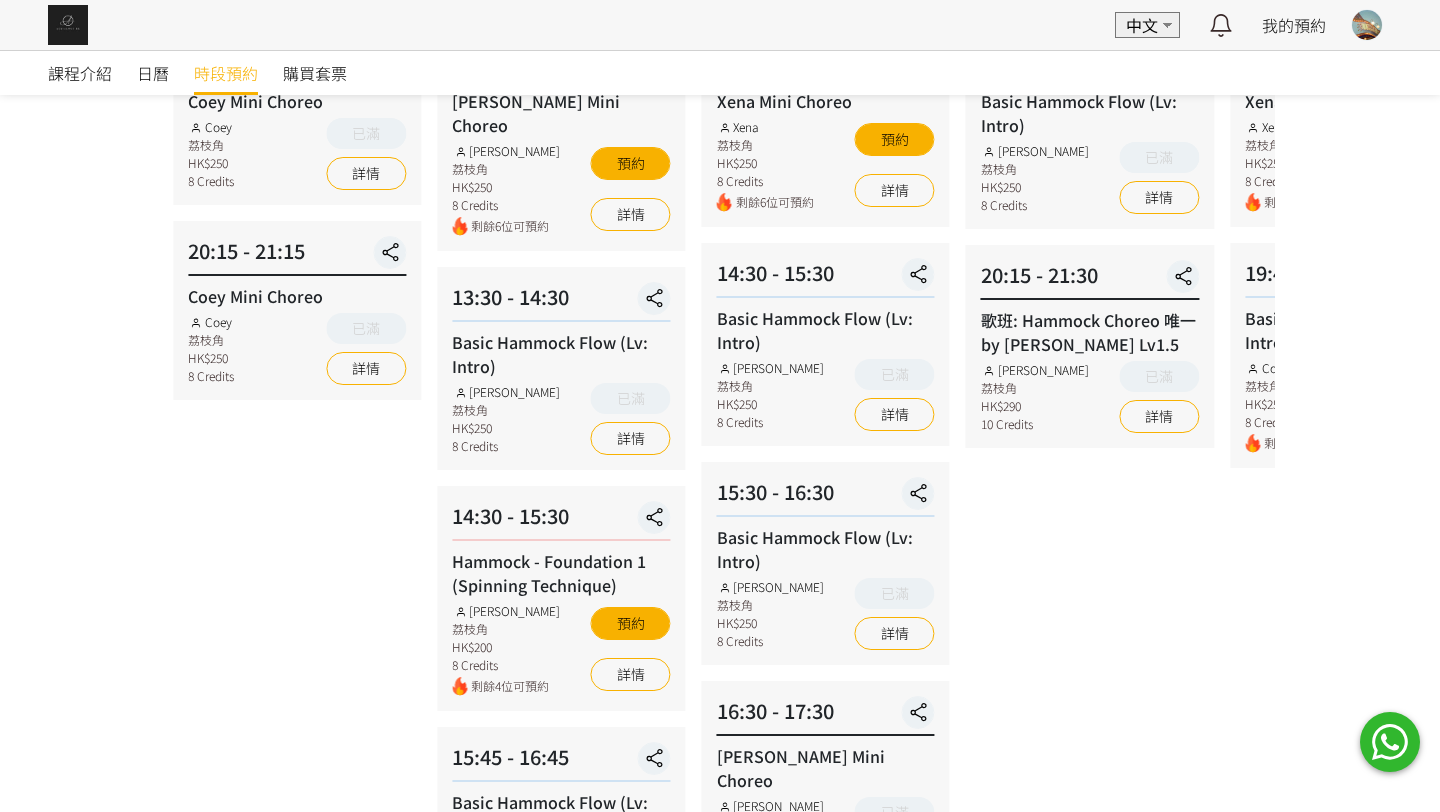 scroll, scrollTop: 319, scrollLeft: 0, axis: vertical 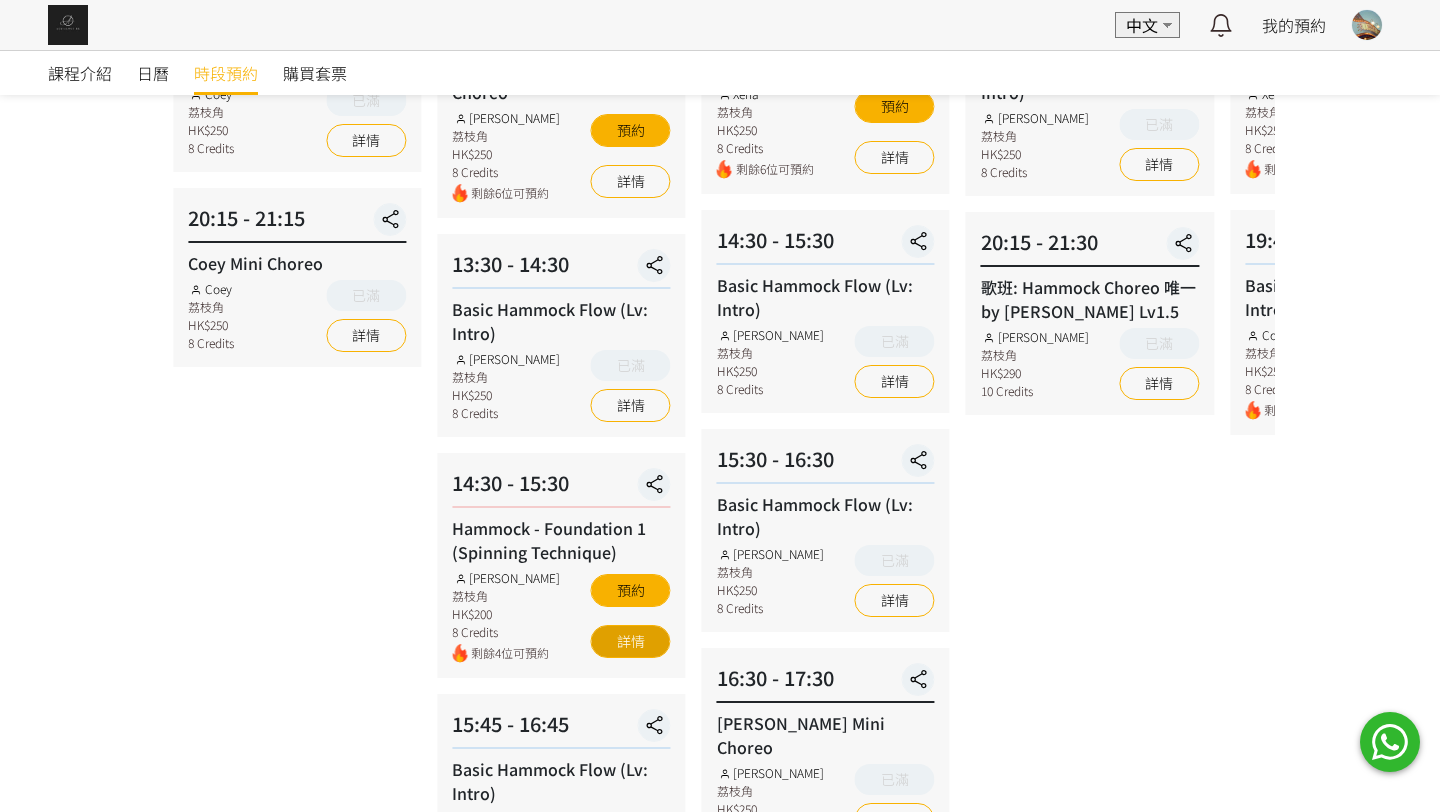 click on "詳情" at bounding box center (631, 641) 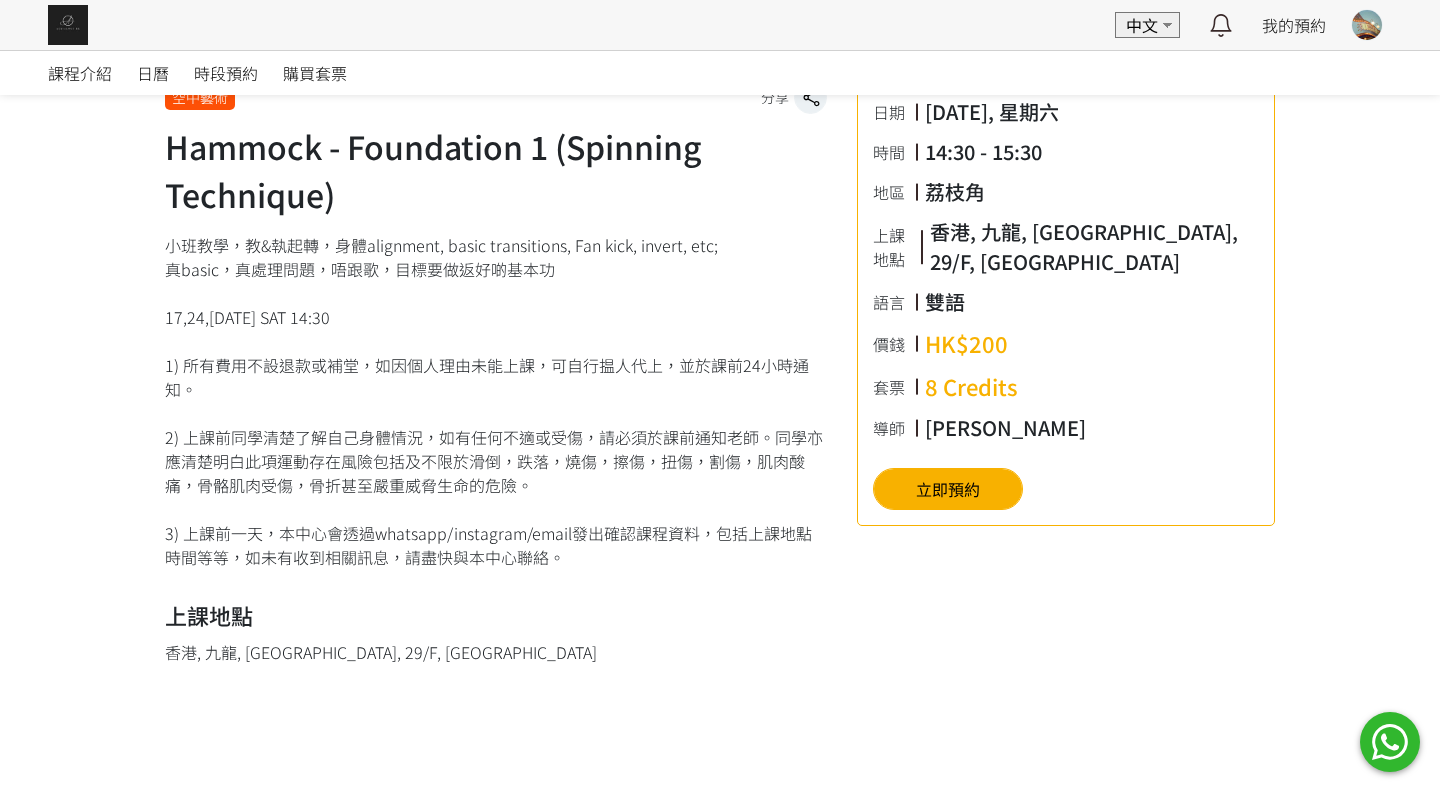 scroll, scrollTop: 476, scrollLeft: 0, axis: vertical 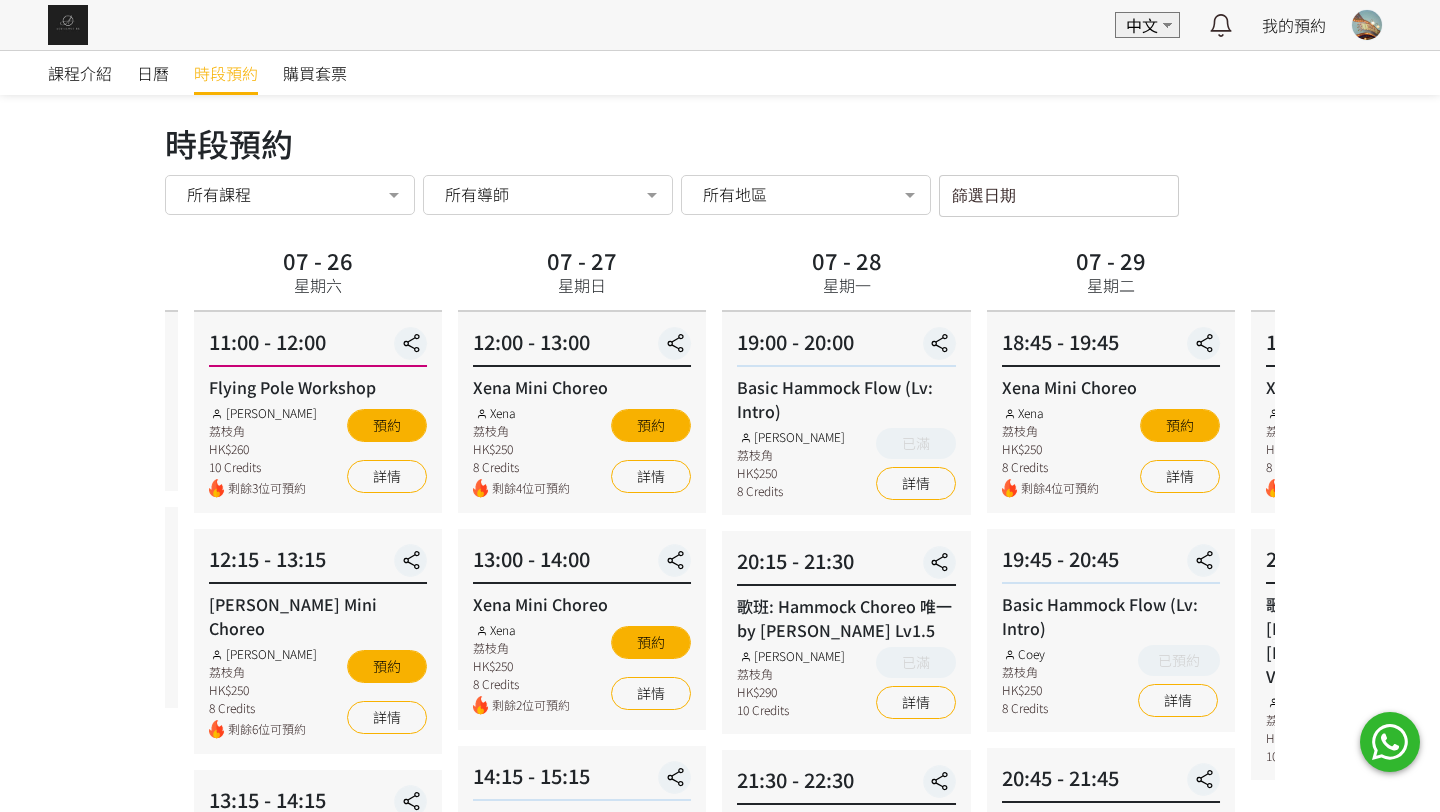 click on "課程介紹   日曆   時段預約   購買套票
時段預約
時段預約
所有課程         所有課程   Xena Mini Choreo   歌班: 因為愛情 — [PERSON_NAME]&[PERSON_NAME] Choreo by Veron Lv1   Hammock Transition Flow (Intro - Lv1)   歌班: 比賽version 《盛夏光年》Lv2 by [PERSON_NAME] Mini Choreo   Flying Pole Workshop   [PERSON_NAME] Choreo   Basic Hammock Flow (Lv: Intro)   [PERSON_NAME] Mini Choreo   歌班: Hammock Choreo 唯一 by [PERSON_NAME] Lv1.5   Silks Choreo by [PERSON_NAME] - Foundation 1 (Spinning Technique)   Veron Mini Choreo Lv1   歌班: [PERSON_NAME]《劊子手最後一夜》by [PERSON_NAME] & [PERSON_NAME]   歌班：生命之花 Hammock Choreo by Fi lv1.5   歌班：我們都是第一次做人 — [PERSON_NAME] Choreo by Veron Lv1     No elements found. Consider changing the search query.   List is empty.                所有導師         所有導師   [PERSON_NAME]    [PERSON_NAME]    [PERSON_NAME]" at bounding box center [720, 821] 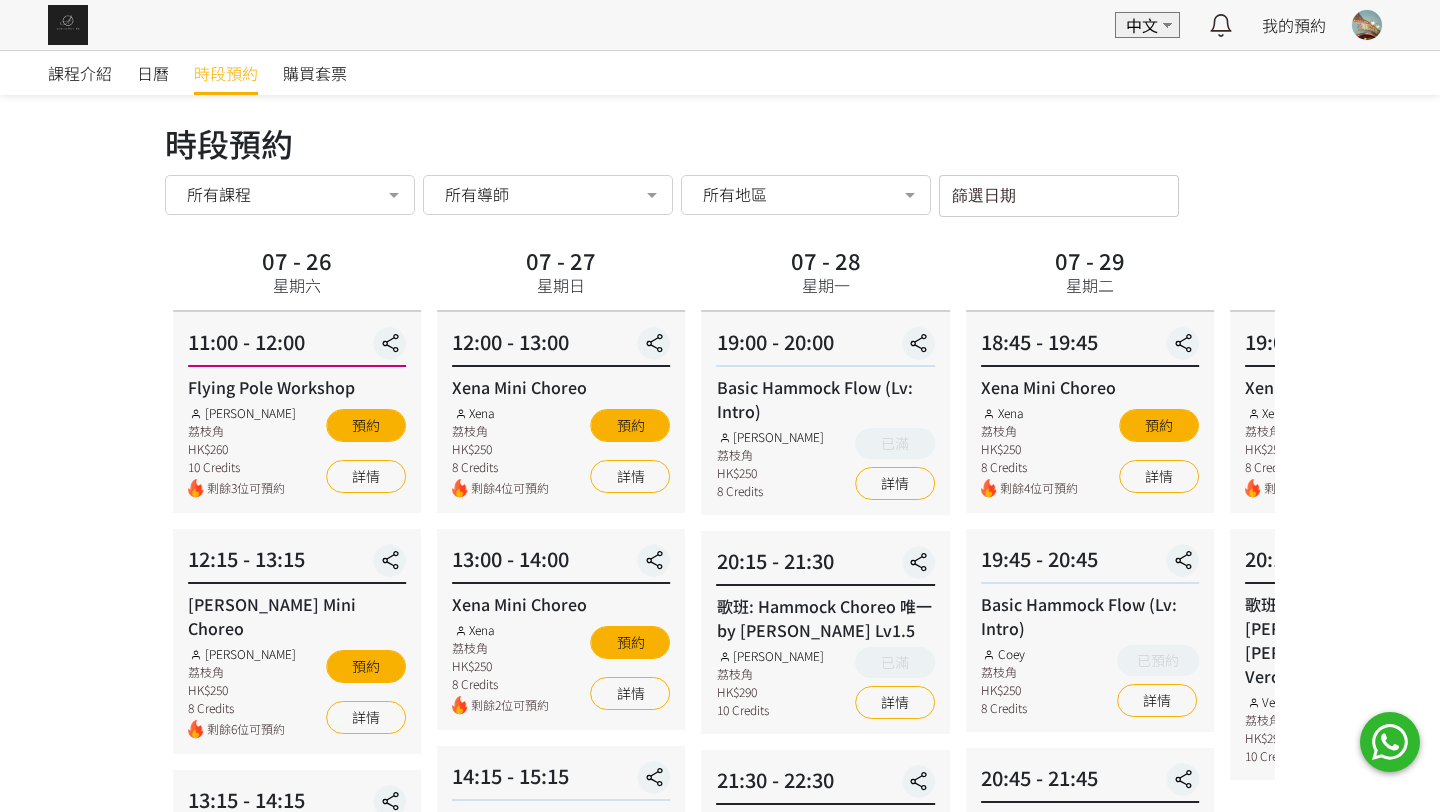 click on "課程介紹   日曆   時段預約   購買套票
時段預約
時段預約
所有課程         所有課程   Xena Mini Choreo   歌班: 因為愛情 — [PERSON_NAME]&[PERSON_NAME] Choreo by Veron Lv1   Hammock Transition Flow (Intro - Lv1)   歌班: 比賽version 《盛夏光年》Lv2 by [PERSON_NAME] Mini Choreo   Flying Pole Workshop   [PERSON_NAME] Choreo   Basic Hammock Flow (Lv: Intro)   [PERSON_NAME] Mini Choreo   歌班: Hammock Choreo 唯一 by [PERSON_NAME] Lv1.5   Silks Choreo by [PERSON_NAME] - Foundation 1 (Spinning Technique)   Veron Mini Choreo Lv1   歌班: [PERSON_NAME]《劊子手最後一夜》by [PERSON_NAME] & [PERSON_NAME]   歌班：生命之花 Hammock Choreo by Fi lv1.5   歌班：我們都是第一次做人 — [PERSON_NAME] Choreo by Veron Lv1     No elements found. Consider changing the search query.   List is empty.                所有導師         所有導師   [PERSON_NAME]    [PERSON_NAME]    [PERSON_NAME]" at bounding box center (720, 821) 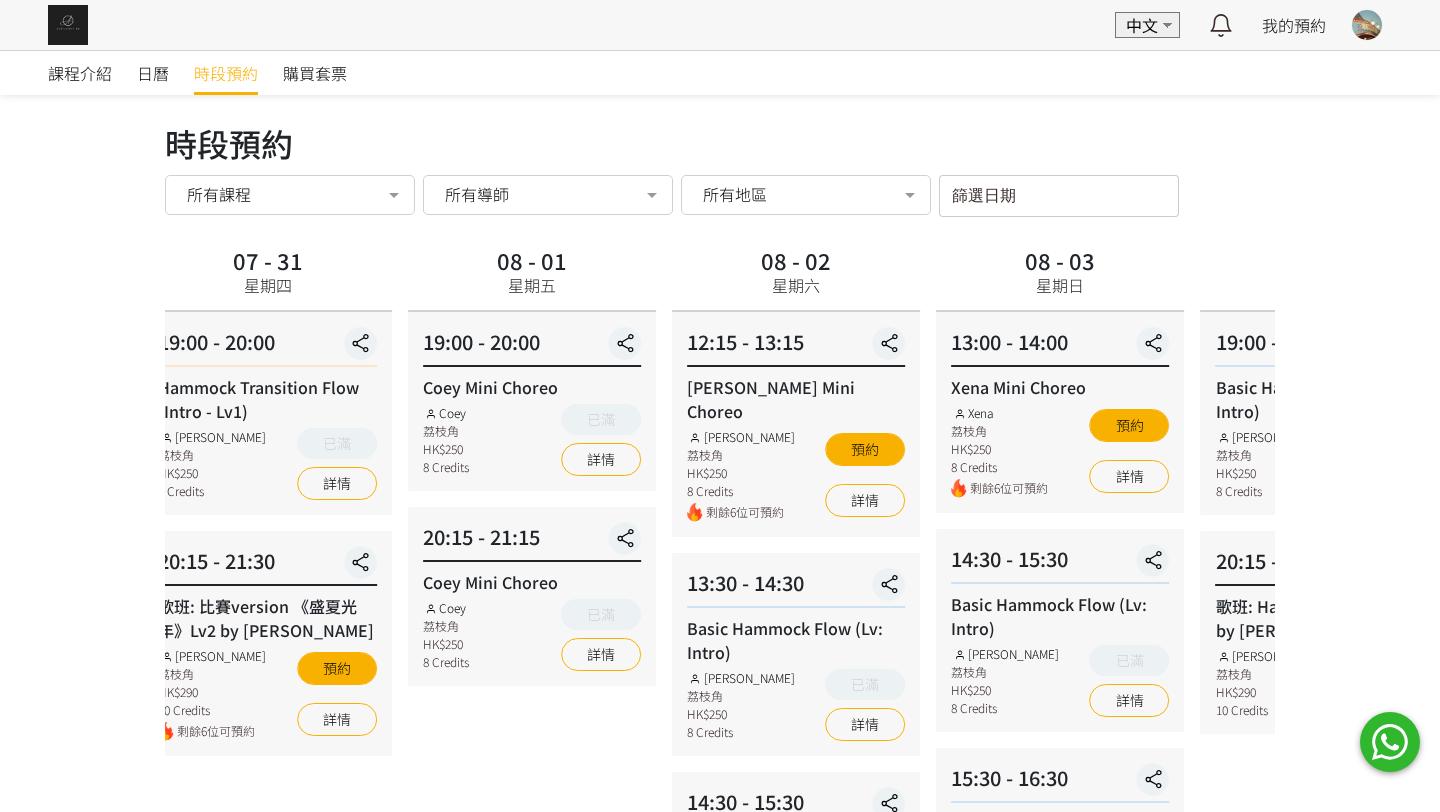 click on "08 -
01
星期五
19:00 - 20:00
Coey Mini Choreo
Coey
荔枝角
HK$250
8 Credits
已滿
詳情
20:15 - 21:15
Coey Mini Choreo
Coey
荔枝角
HK$250
8 Credits
已滿
詳情" at bounding box center (532, 860) 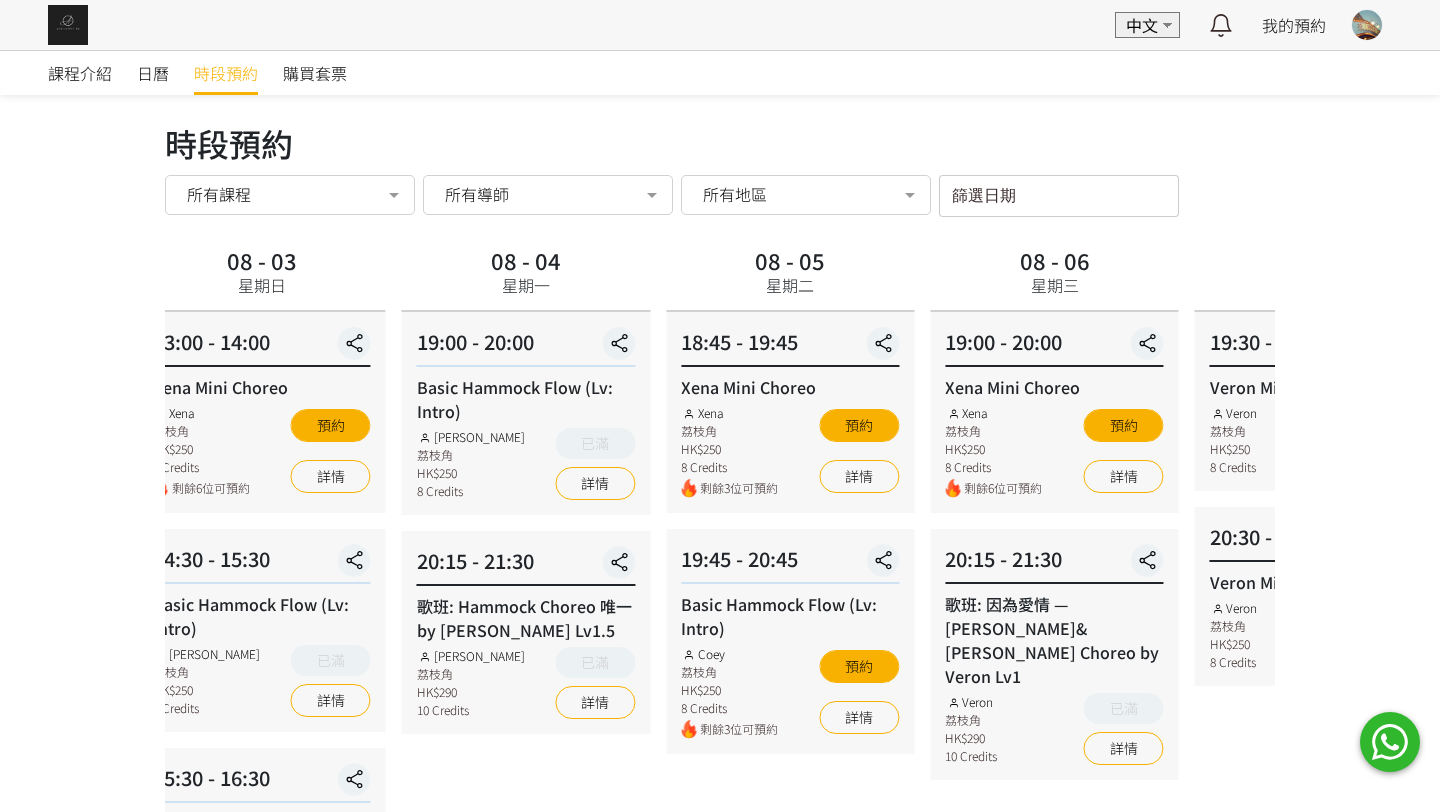 click on "19:00 - 20:00" at bounding box center [526, 347] 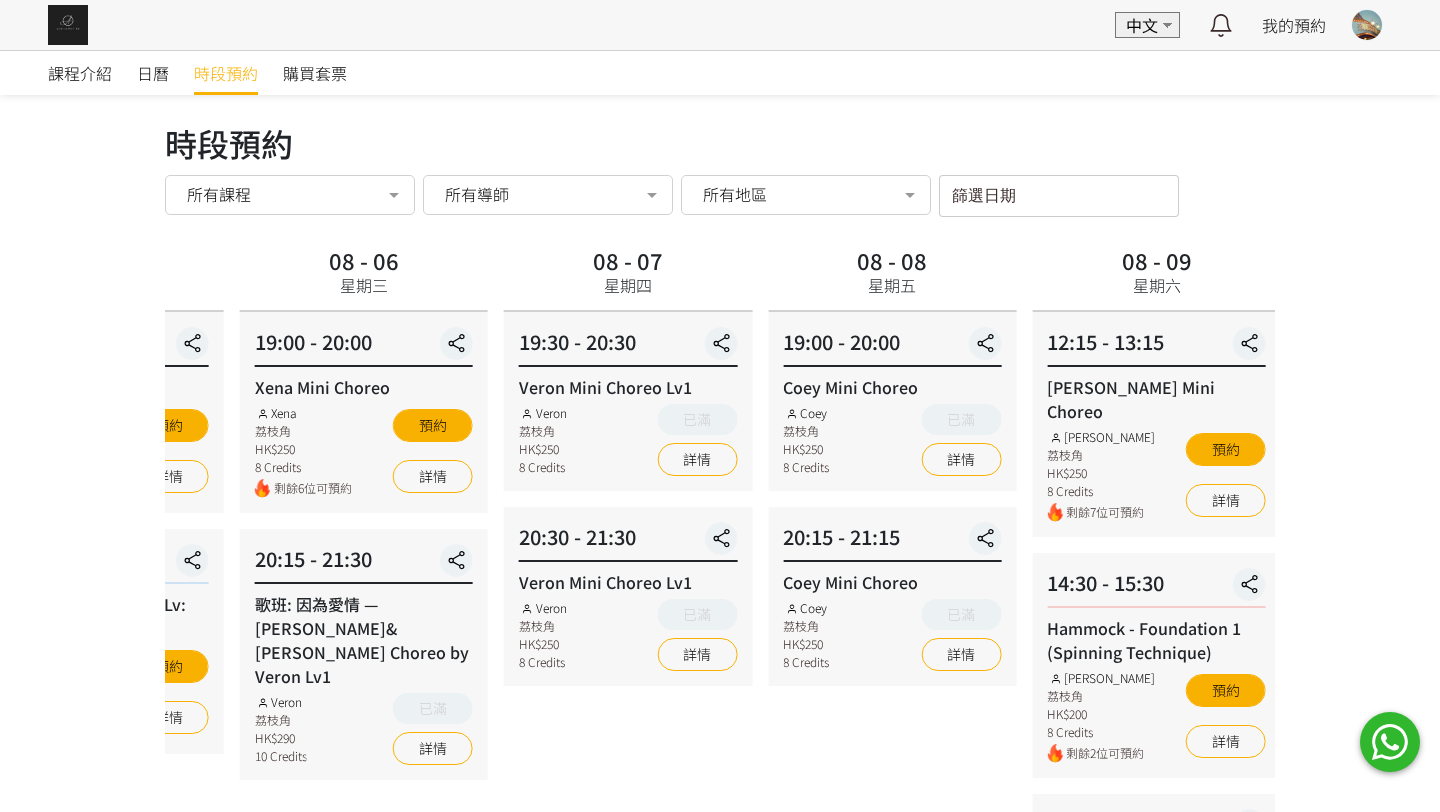 click on "19:30 - 20:30
Veron Mini Choreo Lv1
Veron
荔枝角
HK$250
8 Credits
已滿
詳情" at bounding box center [628, 401] 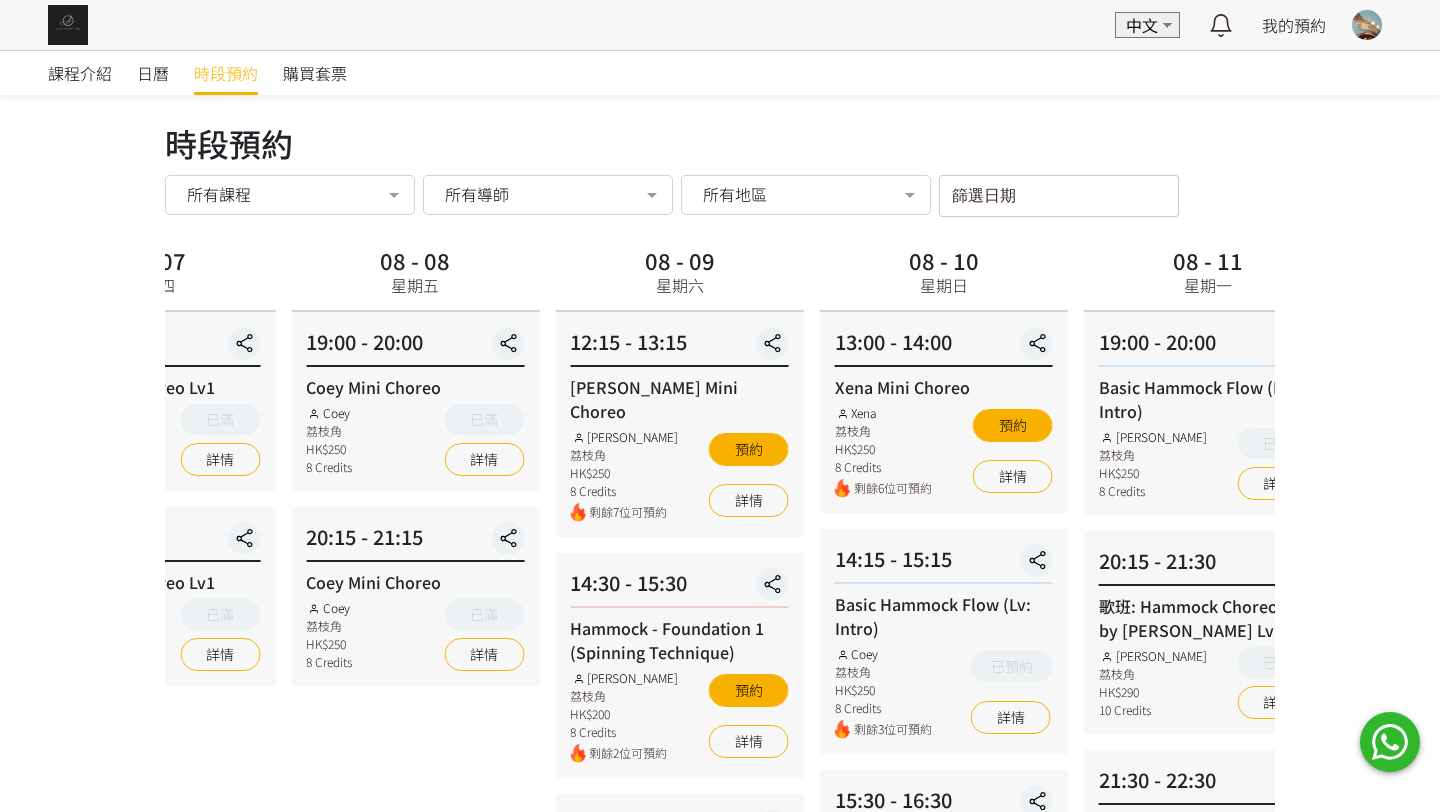 click on "12:15 - 13:15
Jessica Mini Choreo
Jessica Ng
荔枝角
HK$250
8 Credits
剩餘7位可預約
預約
詳情" at bounding box center (679, 424) 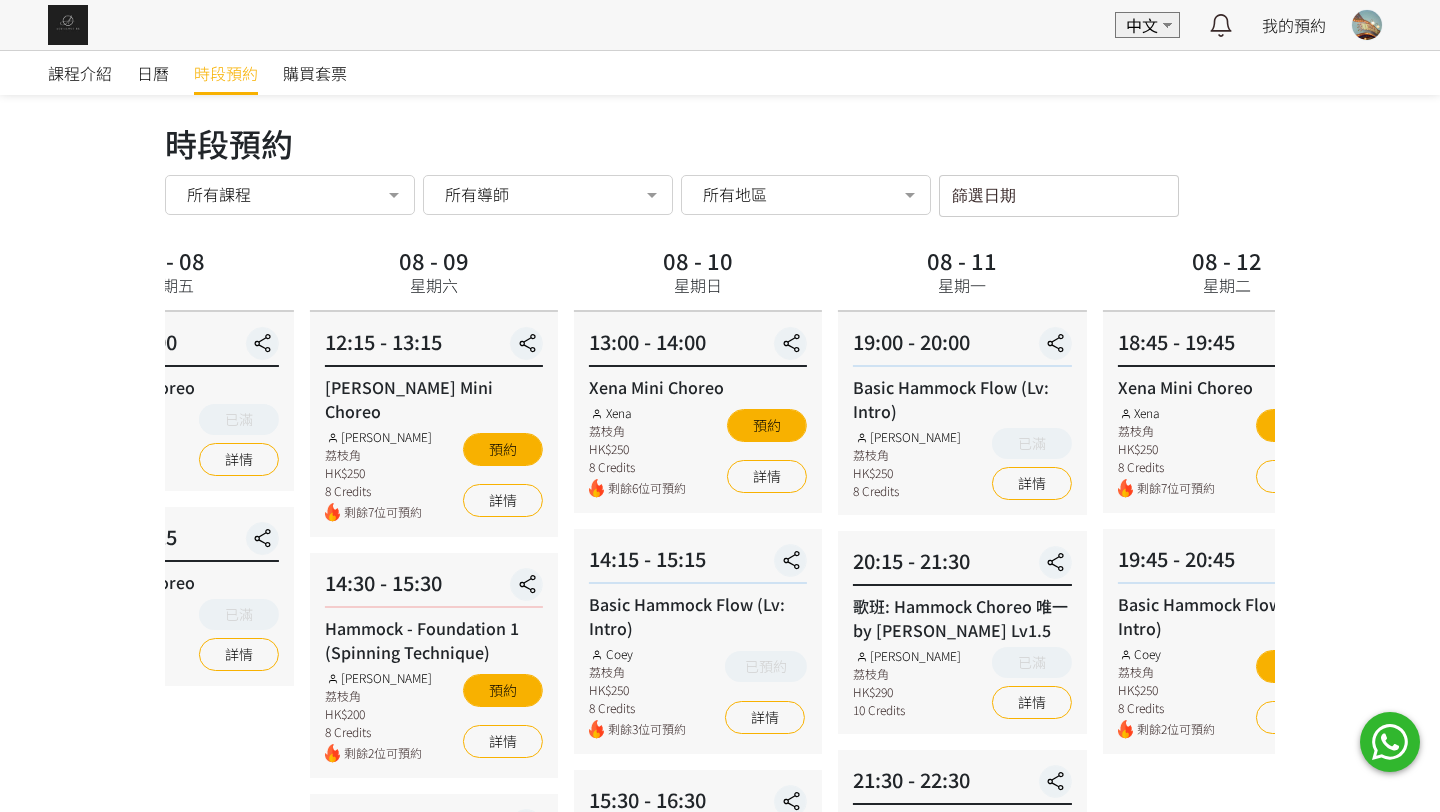 click on "07 -
23
今天
19:00 - 20:00
Xena Mini Choreo
Xena
荔枝角
HK$250
8 Credits
剩餘6位可預約
預約
詳情
20:15 - 21:30
歌班: 因為愛情 — 陳奕迅&王菲 Hammock Choreo by Veron Lv1
Veron
荔枝角
HK$290
10 Credits
已滿
詳情
07 -
24
星期四
19:00 - 20:00
Hammock Transition Flow (Intro - Lv1)
Rachel Ng
荔枝角
HK$250
8 Credits
已滿
詳情
20:15 - 21:30
歌班: 比賽version 《盛夏光年》Lv2 by Rachel       HK$290" at bounding box center [-3636, 860] 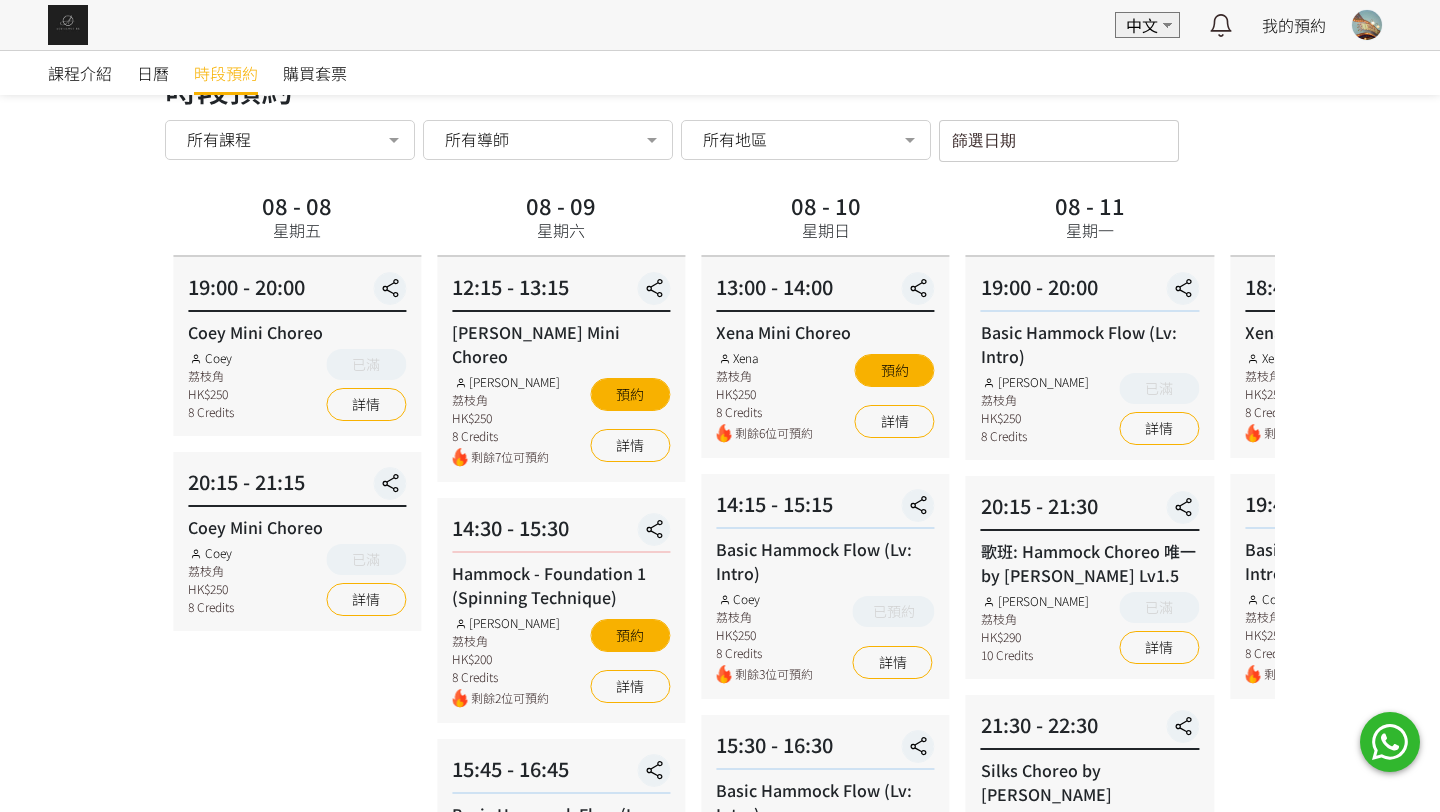scroll, scrollTop: 57, scrollLeft: 0, axis: vertical 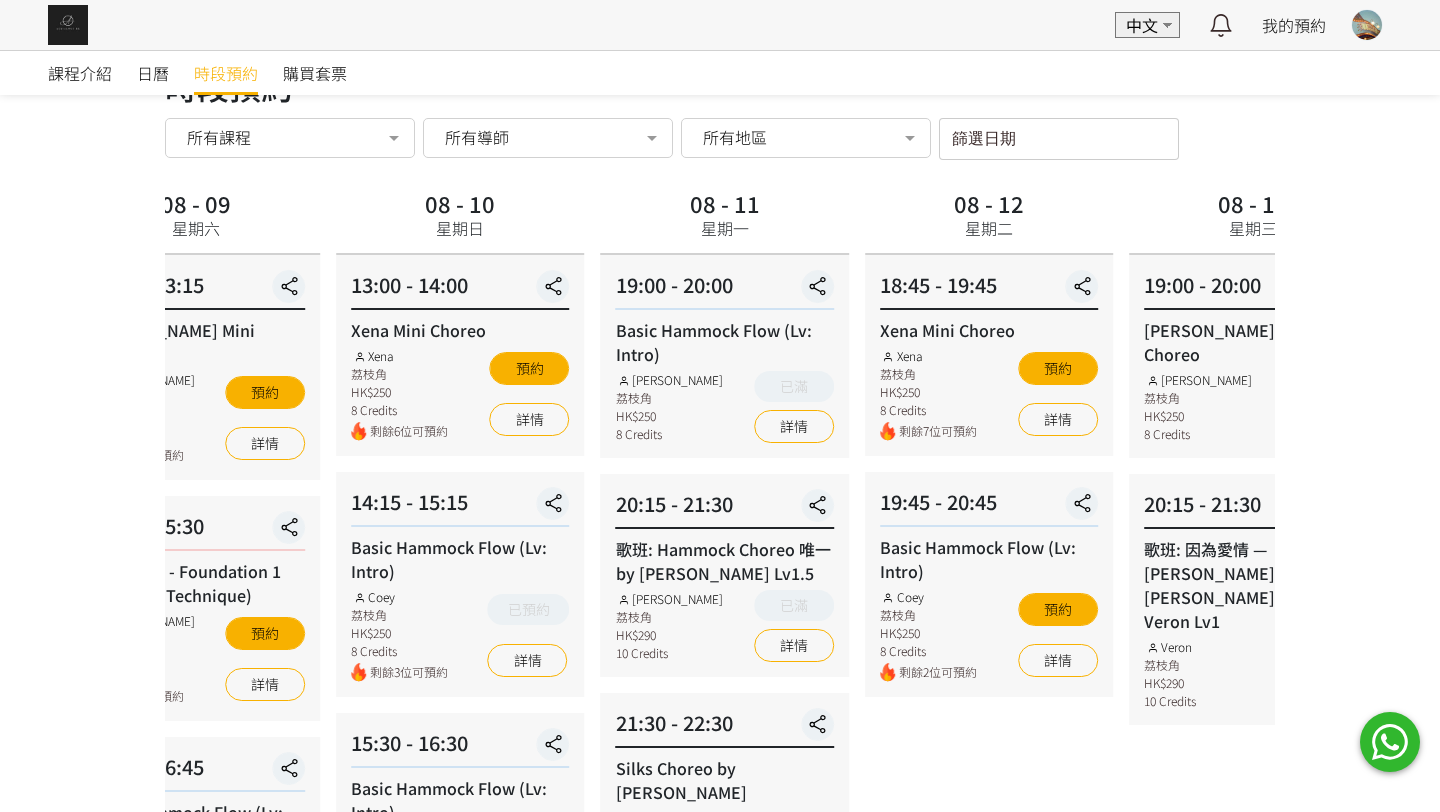 click on "19:00 - 20:00
Basic Hammock Flow (Lv: Intro)
Rachel Ng
荔枝角
HK$250
8 Credits
已滿
詳情" at bounding box center [725, 356] 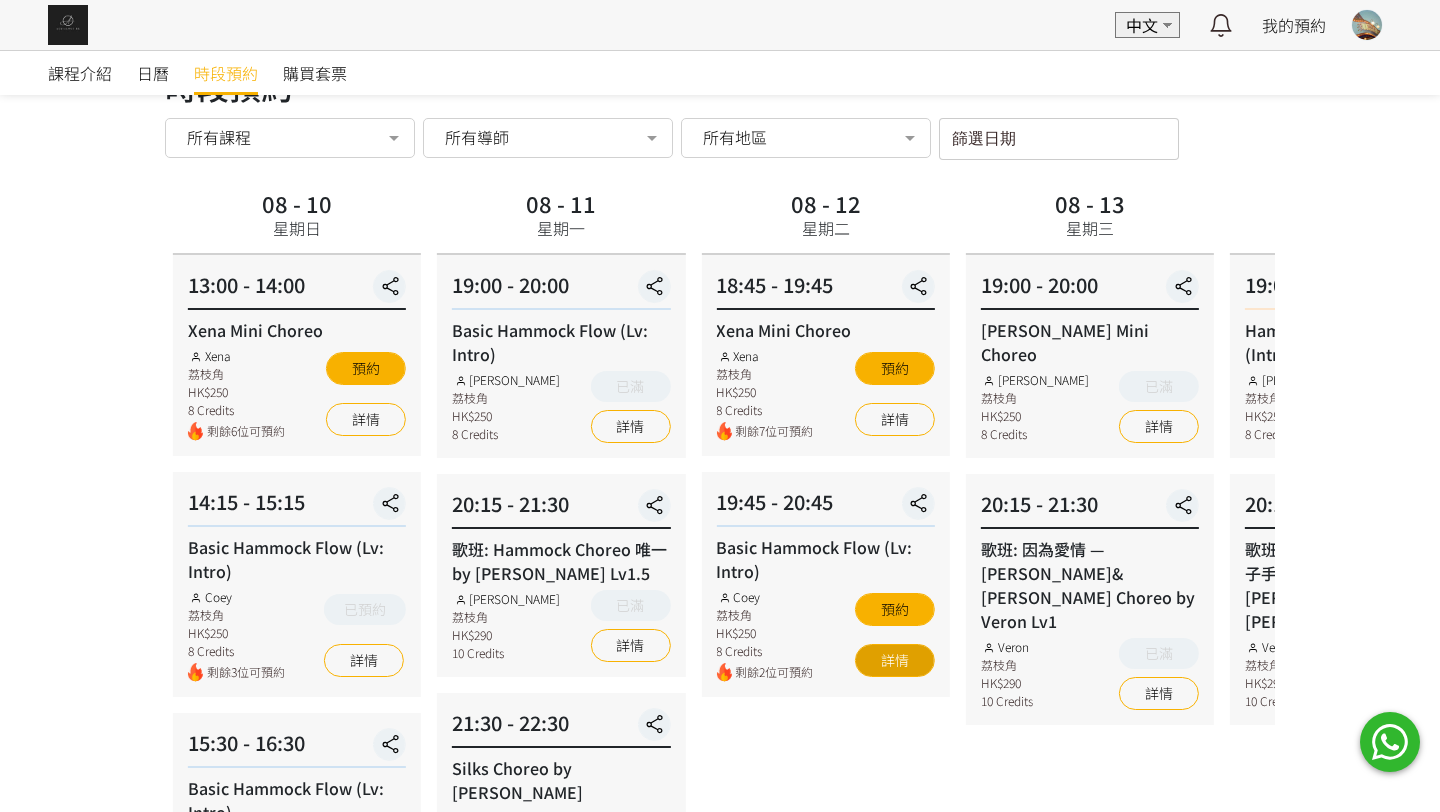 click on "詳情" at bounding box center [895, 660] 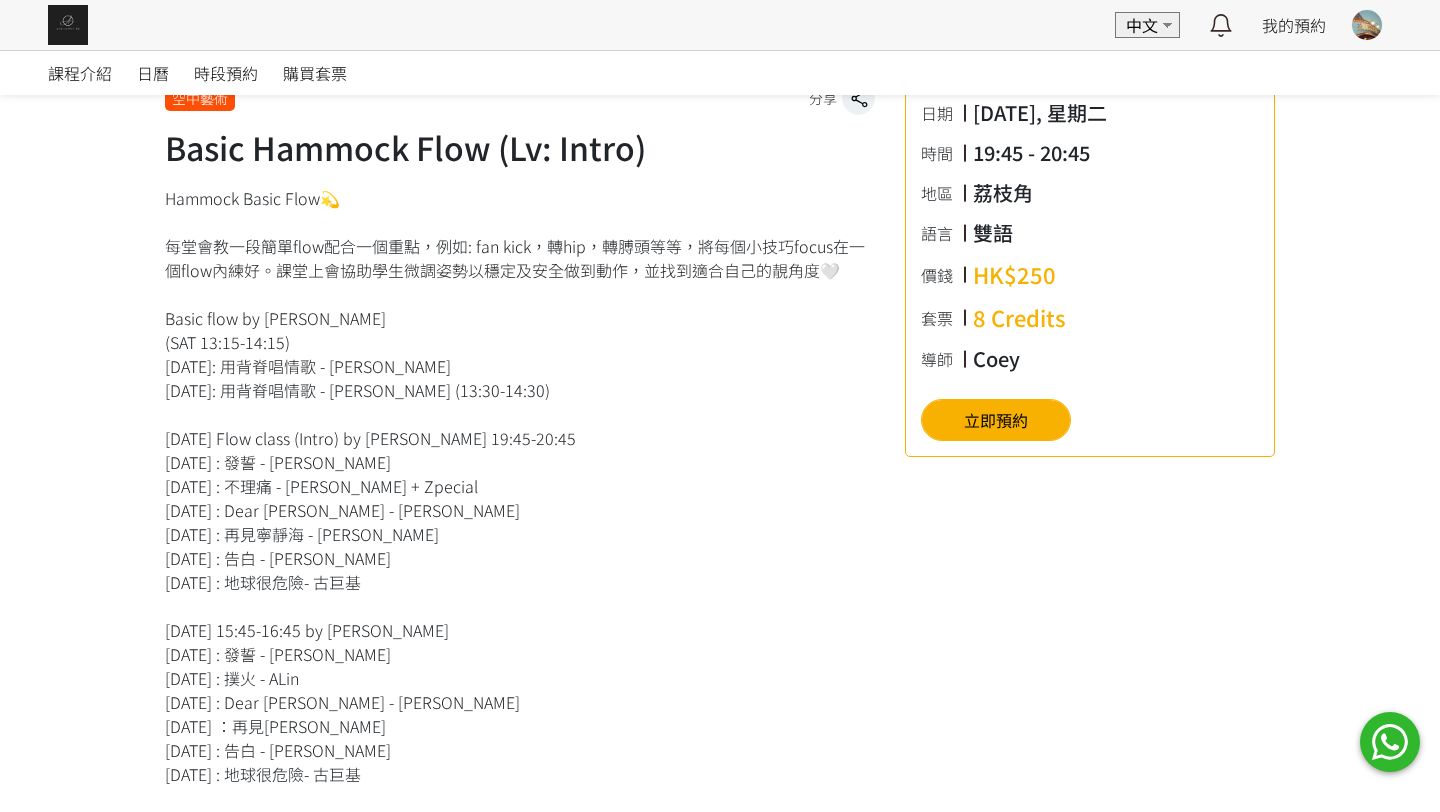 scroll, scrollTop: 463, scrollLeft: 0, axis: vertical 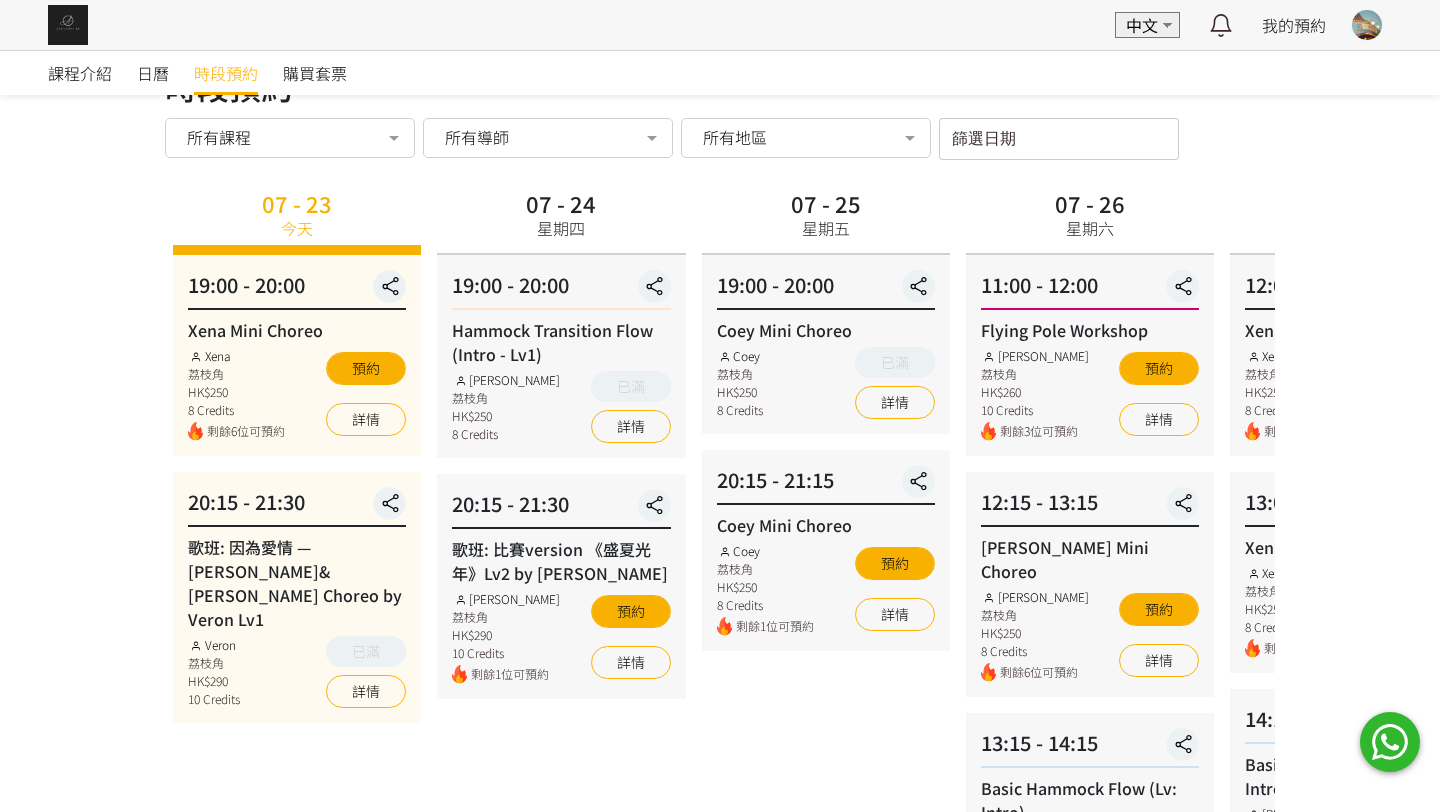 click on "07 -
25
星期五" at bounding box center [826, 219] 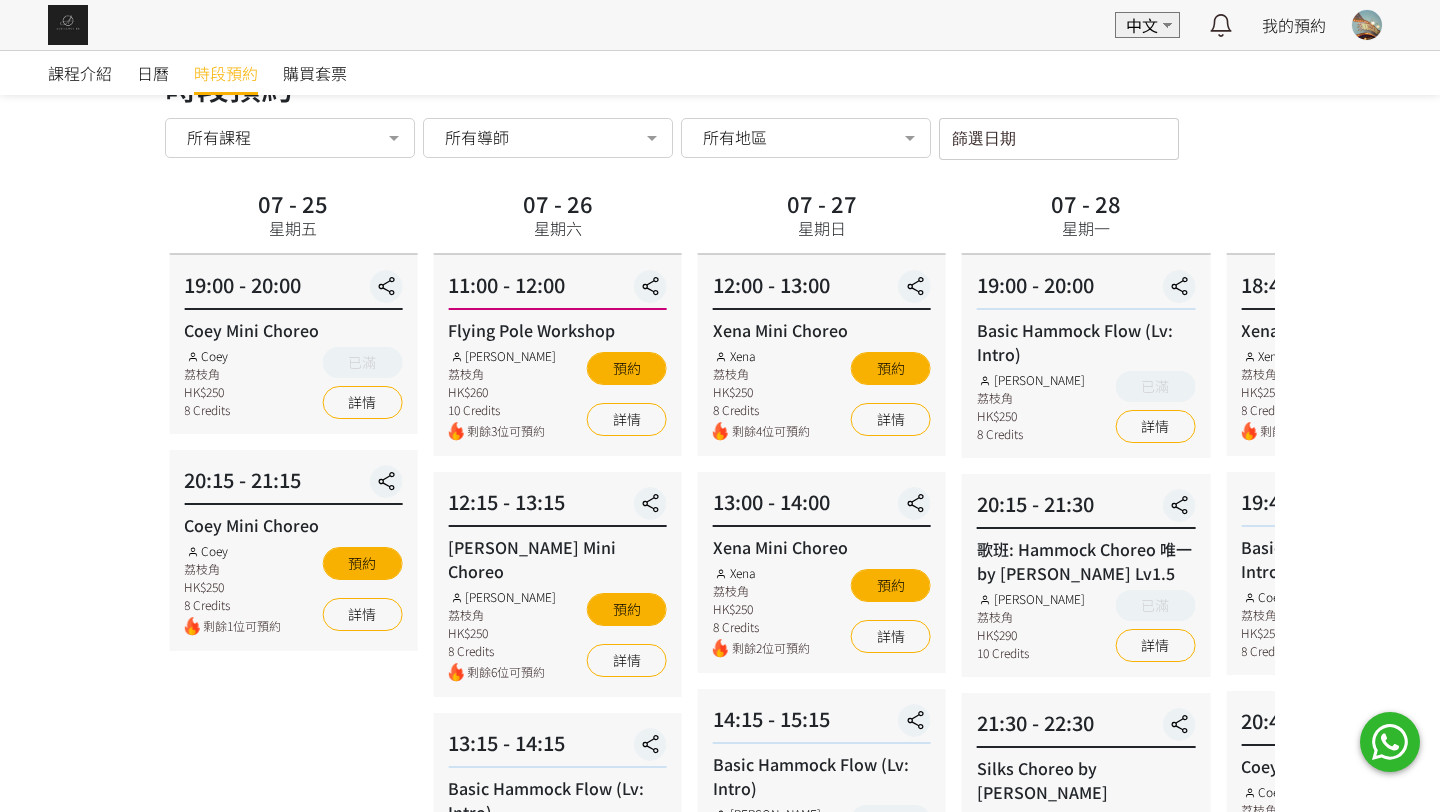 click on "07 -
28
星期一
19:00 - 20:00
Basic Hammock Flow (Lv: Intro)
[PERSON_NAME]
荔枝角
HK$250
8 Credits
已滿
詳情
20:15 - 21:30
歌班: Hammock Choreo 唯一 by [PERSON_NAME] Lv1.5
[PERSON_NAME]
荔枝角
HK$290
10 Credits
已滿
詳情
21:30 - 22:30
Silks Choreo by [PERSON_NAME]
[PERSON_NAME]
荔枝角
HK$250
8 Credits
剩餘2位可預約
預約
詳情" at bounding box center [1086, 803] 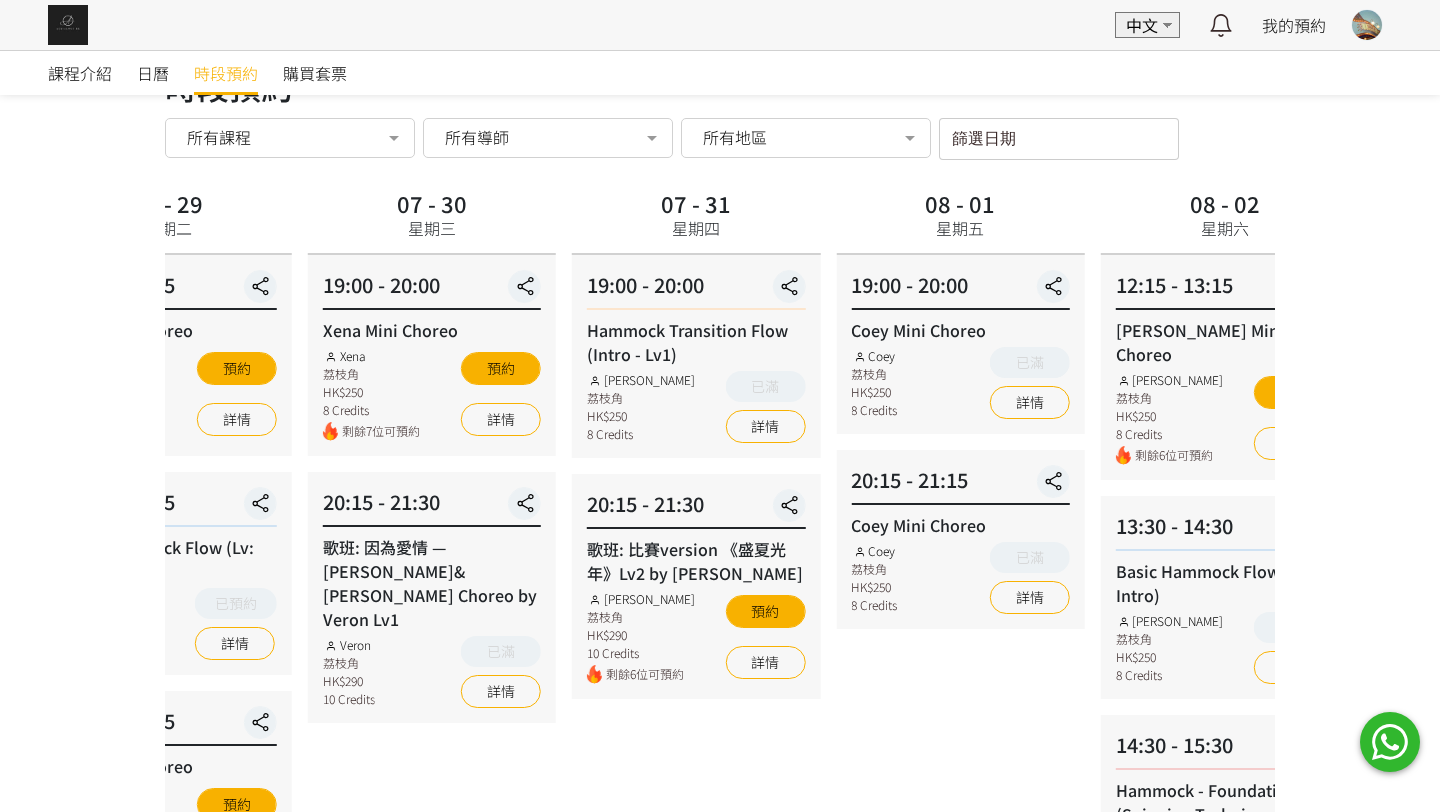 click on "07 -
31
星期四
19:00 - 20:00
Hammock Transition Flow (Intro - Lv1)
[PERSON_NAME]
荔枝角
HK$250
8 Credits
已滿
詳情
20:15 - 21:30
歌班: 比賽version 《盛夏光年》Lv2 by [PERSON_NAME]
[PERSON_NAME] Ng
荔枝角
HK$290
10 Credits
剩餘6位可預約
預約
詳情" at bounding box center [696, 803] 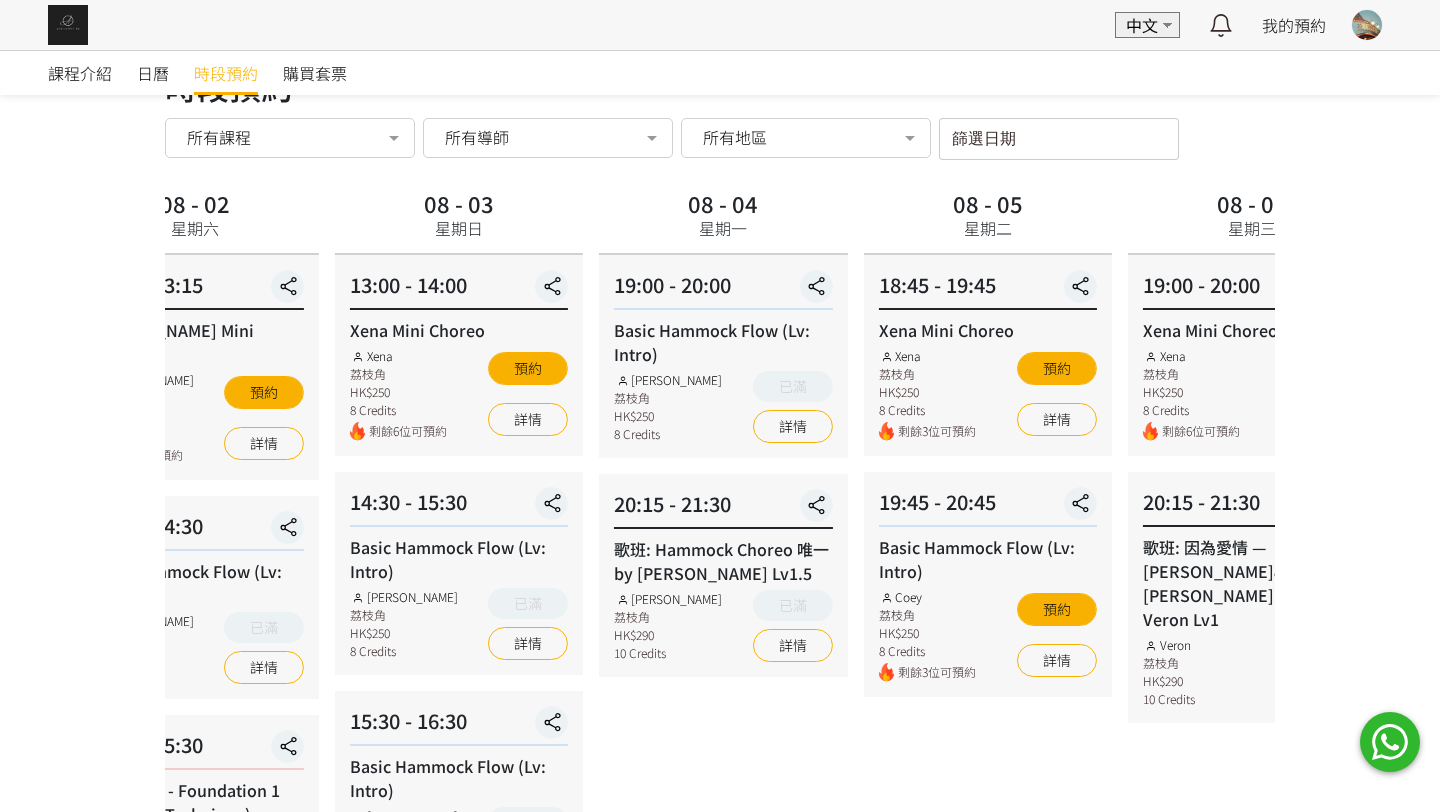 click on "08 -
02
星期六
12:15 - 13:15
[PERSON_NAME] Choreo
[PERSON_NAME]
荔枝角
HK$250
8 Credits
剩餘6位可預約
預約
詳情
13:30 - 14:30
Basic Hammock Flow (Lv: Intro)
[PERSON_NAME]
荔枝角
HK$250
8 Credits
已滿
詳情
14:30 - 15:30
Hammock - Foundation 1 (Spinning Technique)
[PERSON_NAME]
荔枝角
HK$200
8 Credits
剩餘4位可預約
預約
詳情
15:45 - 16:45
Basic Hammock Flow (Lv: Intro)
Coey
荔枝角
HK$250             詳情" at bounding box center (195, 803) 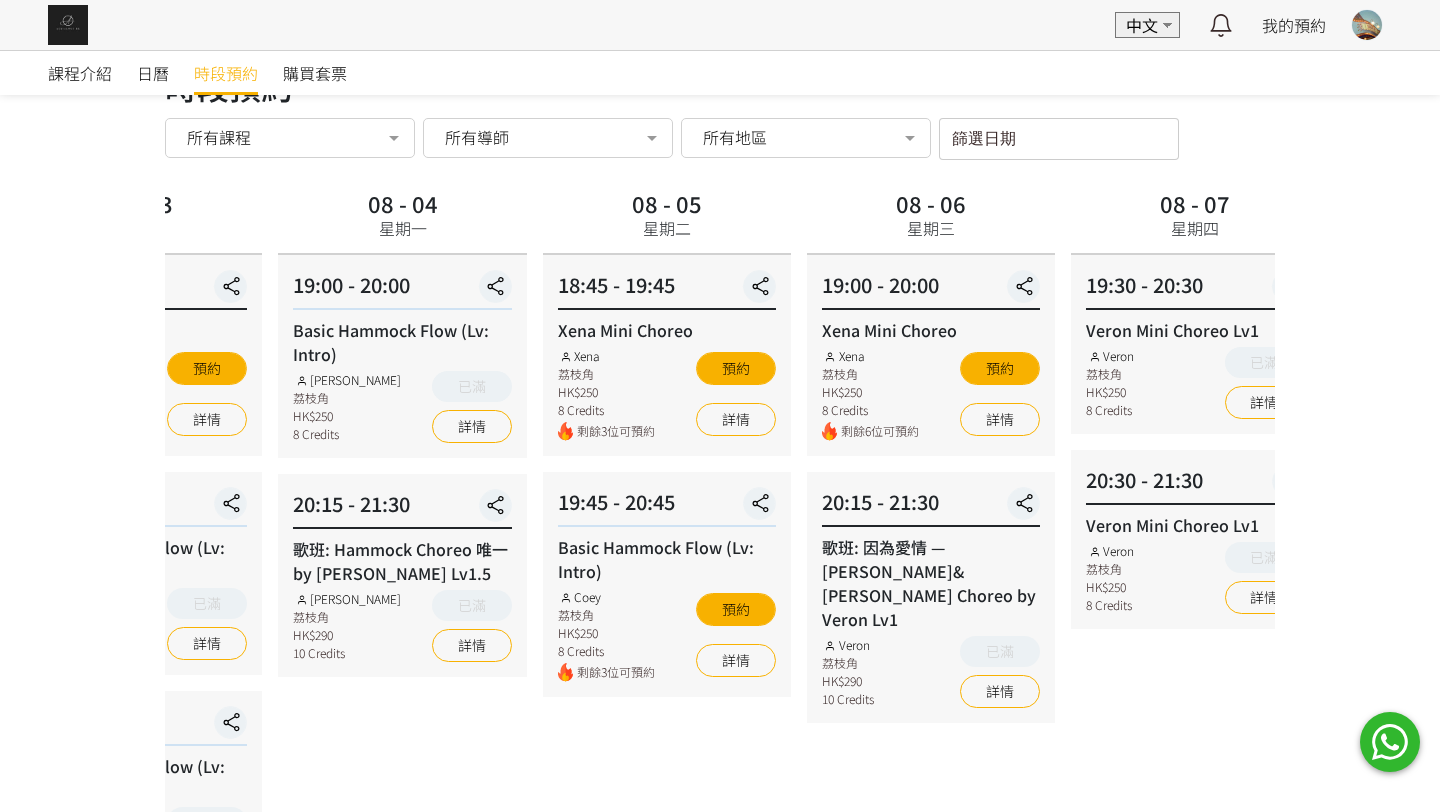 click on "08 -
05
星期二
18:45 - 19:45
Xena Mini Choreo
Xena
荔枝角
HK$250
8 Credits
剩餘3位可預約
預約
詳情
19:45 - 20:45
Basic Hammock Flow (Lv: Intro)
Coey
荔枝角
HK$250
8 Credits
剩餘3位可預約
預約
詳情" at bounding box center [667, 803] 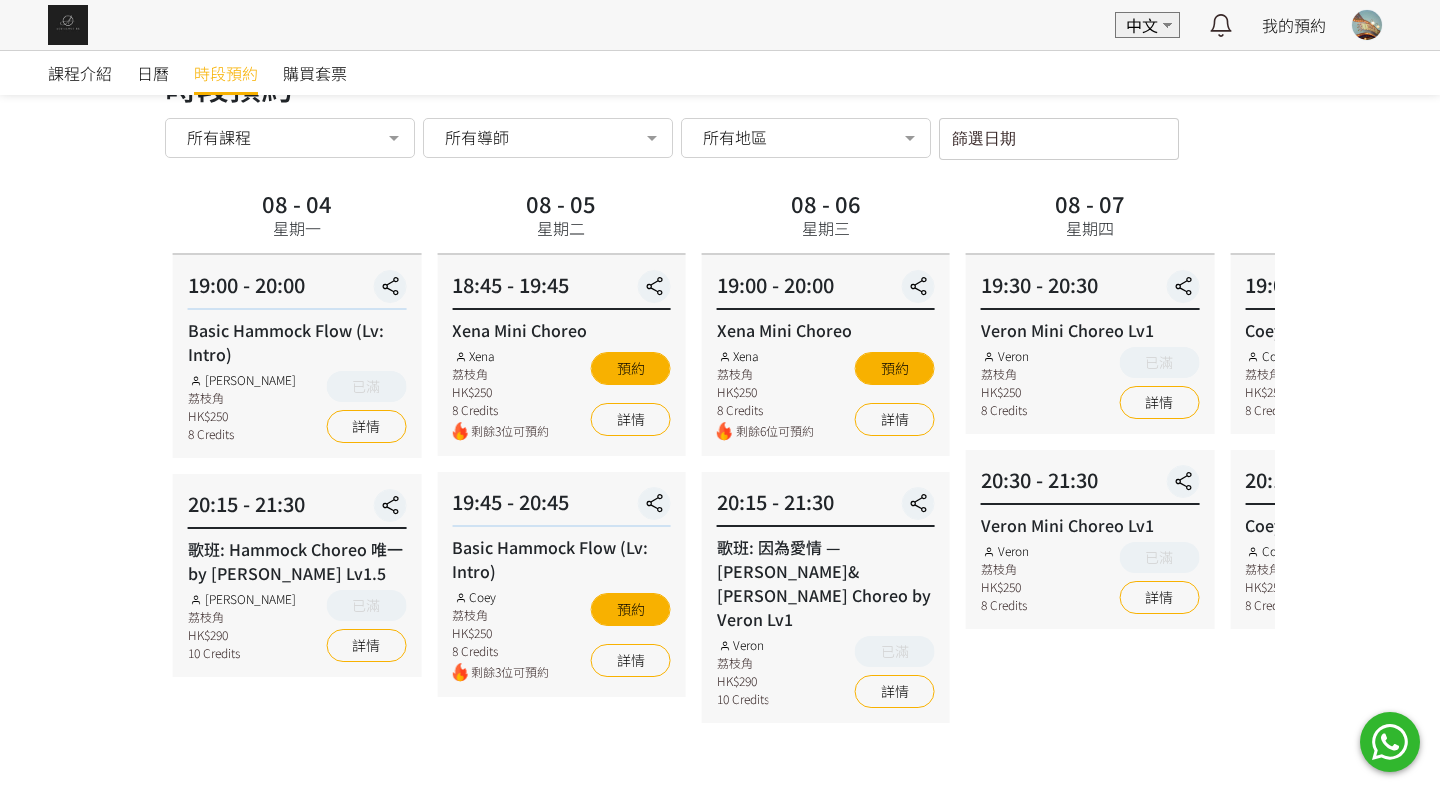 click on "時段預約
時段預約
所有課程         所有課程   Xena Mini Choreo   歌班: 因為愛情 — [PERSON_NAME]&[PERSON_NAME] Choreo by Veron Lv1   Hammock Transition Flow (Intro - Lv1)   歌班: 比賽version 《盛夏光年》Lv2 by [PERSON_NAME] Mini Choreo   Flying Pole Workshop   [PERSON_NAME] Choreo   Basic Hammock Flow (Lv: Intro)   [PERSON_NAME] Mini Choreo   歌班: Hammock Choreo 唯一 by [PERSON_NAME] Lv1.5   Silks Choreo by [PERSON_NAME] - Foundation 1 (Spinning Technique)   Veron Mini Choreo Lv1   歌班: [PERSON_NAME]《劊子手最後一夜》by [PERSON_NAME] & [PERSON_NAME]   歌班：生命之花 Hammock Choreo by Fi lv1.5   歌班：我們都是第一次做人 — [PERSON_NAME] Choreo by Veron Lv1     No elements found. Consider changing the search query.   List is empty.                所有導師         所有導師   [PERSON_NAME]    [PERSON_NAME]    [PERSON_NAME]    [PERSON_NAME]    [PERSON_NAME]    [PERSON_NAME]    Yoyo    [PERSON_NAME]" at bounding box center (720, 754) 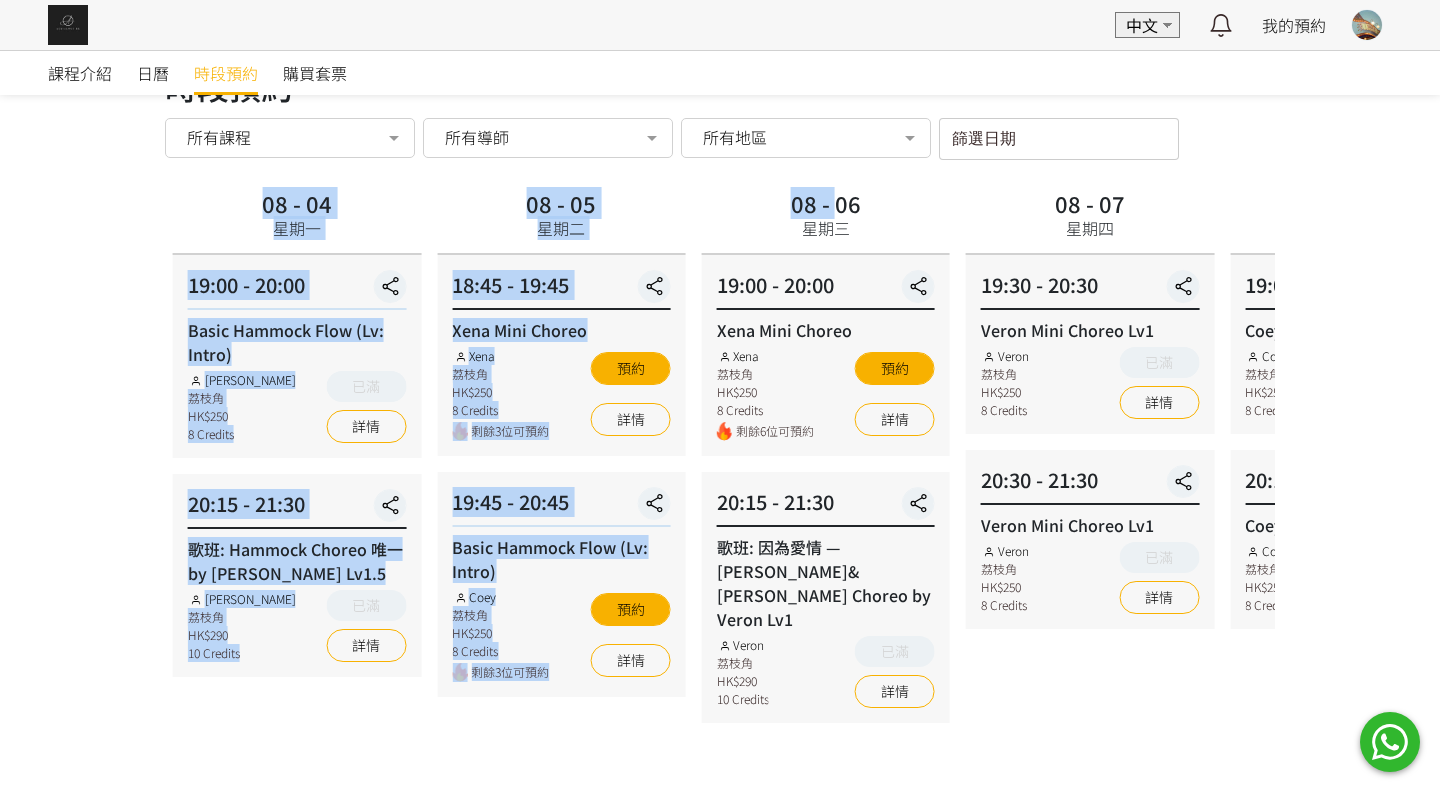 drag, startPoint x: 1112, startPoint y: 180, endPoint x: 774, endPoint y: 216, distance: 339.91174 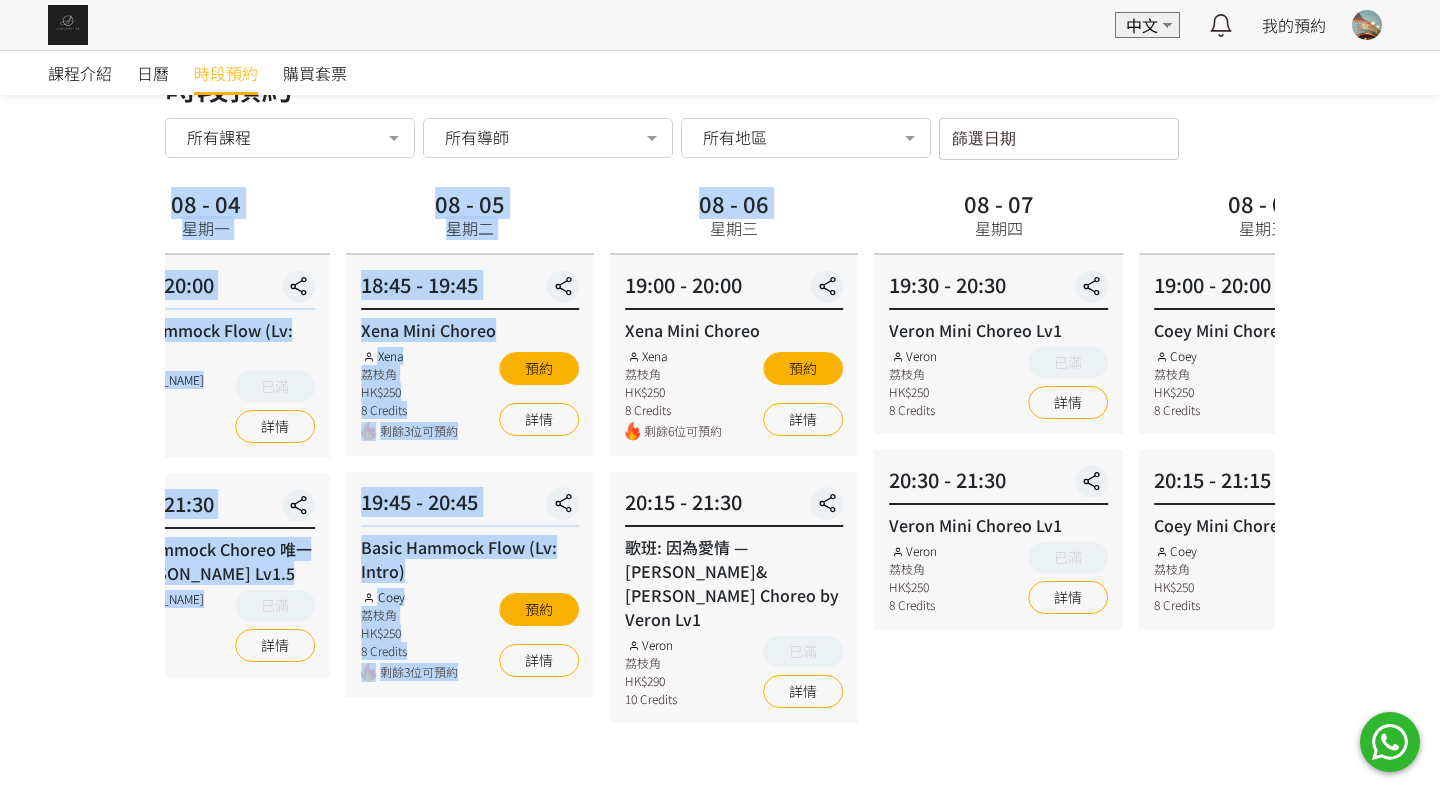click on "08 -
07
星期四
19:30 - 20:30
Veron Mini Choreo Lv1
Veron
荔枝角
HK$250
8 Credits
已滿
詳情
20:30 - 21:30
Veron Mini Choreo Lv1
Veron
荔枝角
HK$250
8 Credits
已滿
詳情" at bounding box center (998, 803) 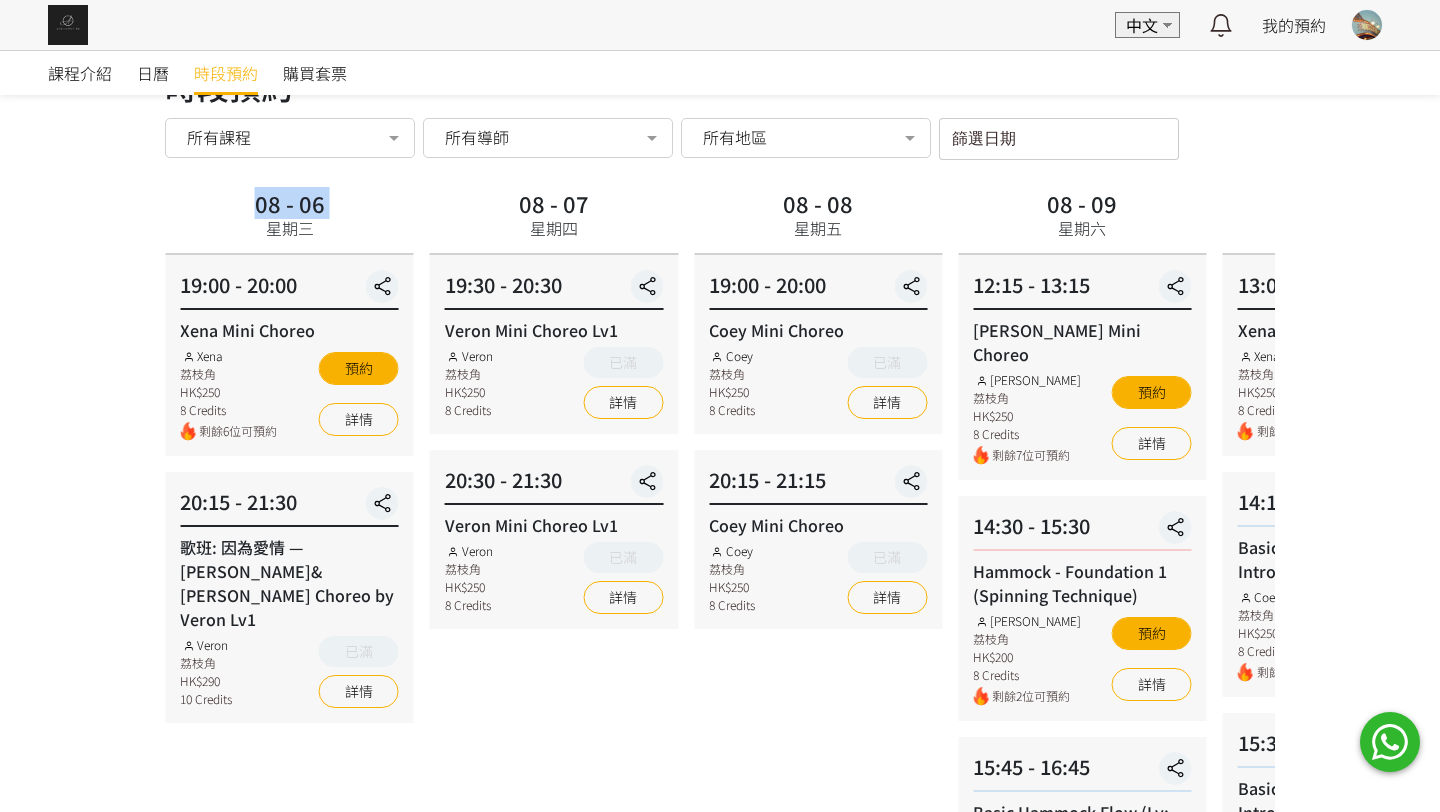 click on "08 -
09
星期六
12:15 - 13:15
[PERSON_NAME] Choreo
[PERSON_NAME]
荔枝角
HK$250
8 Credits
剩餘7位可預約
預約
詳情
14:30 - 15:30
Hammock - Foundation 1 (Spinning Technique)
[PERSON_NAME]
荔枝角
HK$200
8 Credits
剩餘2位可預約
預約
詳情
15:45 - 16:45
Basic Hammock Flow (Lv: Intro)
Coey
荔枝角
HK$250
8 Credits
剩餘5位可預約
預約
詳情
17:00 - 18:00
Basic Hammock Flow (Lv: Intro)
Coey
[GEOGRAPHIC_DATA]" at bounding box center (1082, 803) 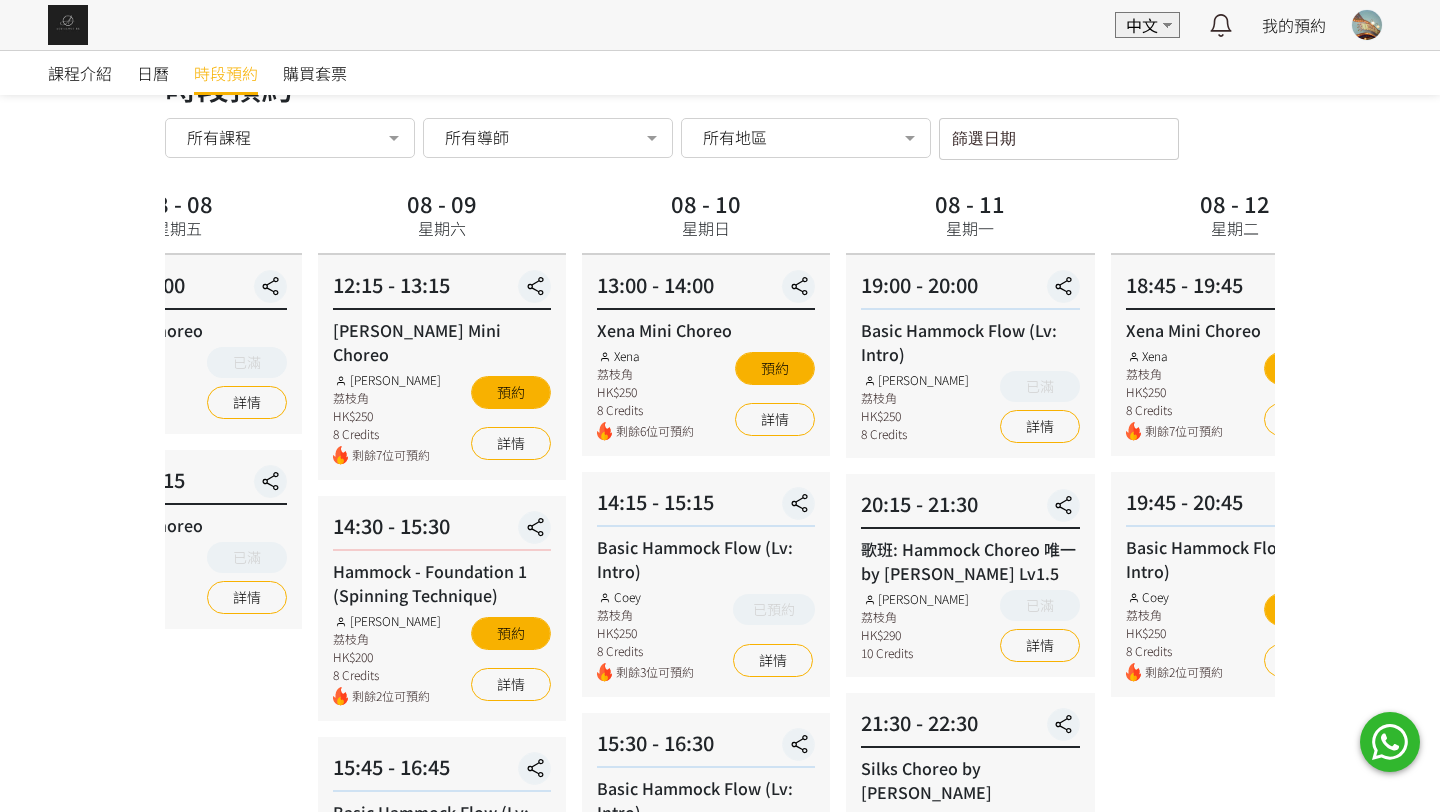 click on "08 -
10
星期日
13:00 - 14:00
Xena Mini Choreo
Xena
荔枝角
HK$250
8 Credits
剩餘6位可預約
預約
詳情
14:15 - 15:15
Basic Hammock Flow (Lv: Intro)
Coey
荔枝角
HK$250
8 Credits
剩餘3位可預約
已預約
詳情
15:30 - 16:30
Basic Hammock Flow (Lv: Intro)
Coey
荔枝角
HK$250
8 Credits
剩餘2位可預約
預約
詳情" at bounding box center [706, 803] 